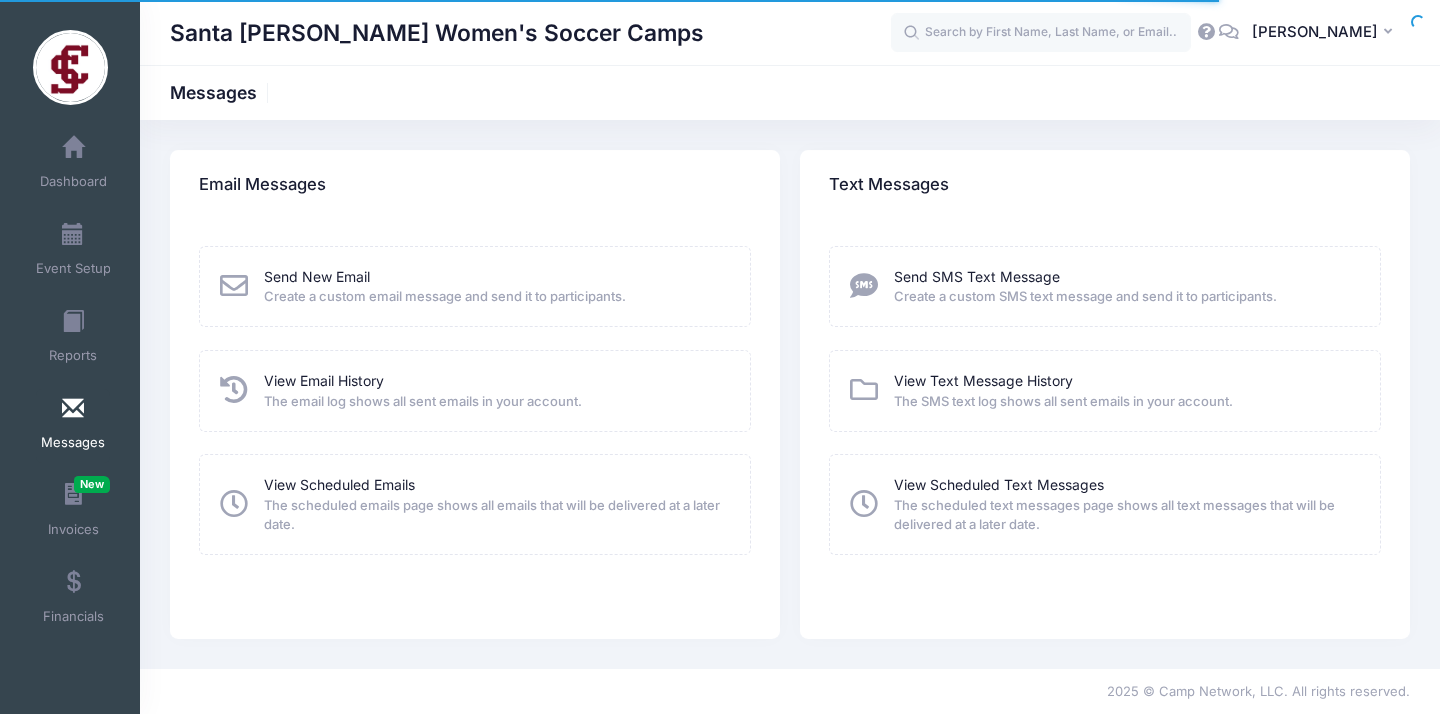 scroll, scrollTop: 0, scrollLeft: 0, axis: both 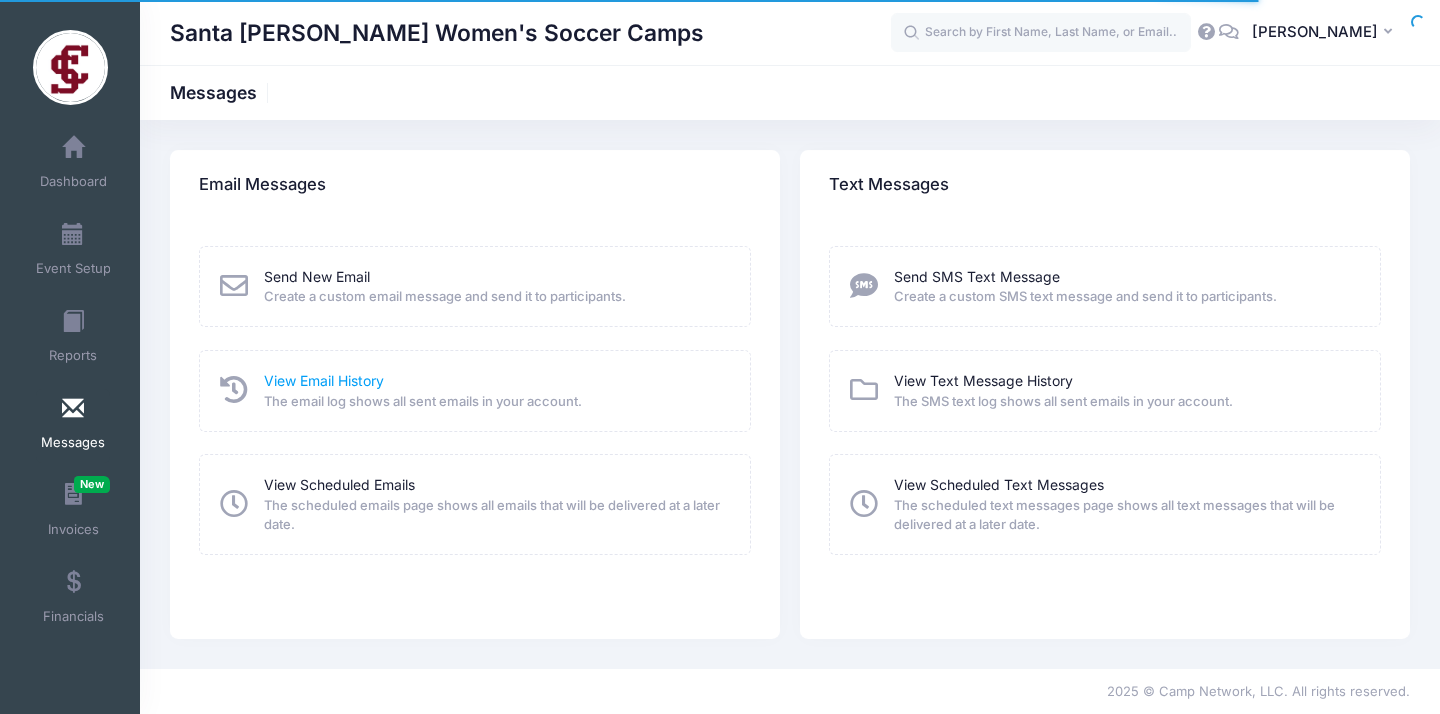 click on "View Email History" at bounding box center [324, 380] 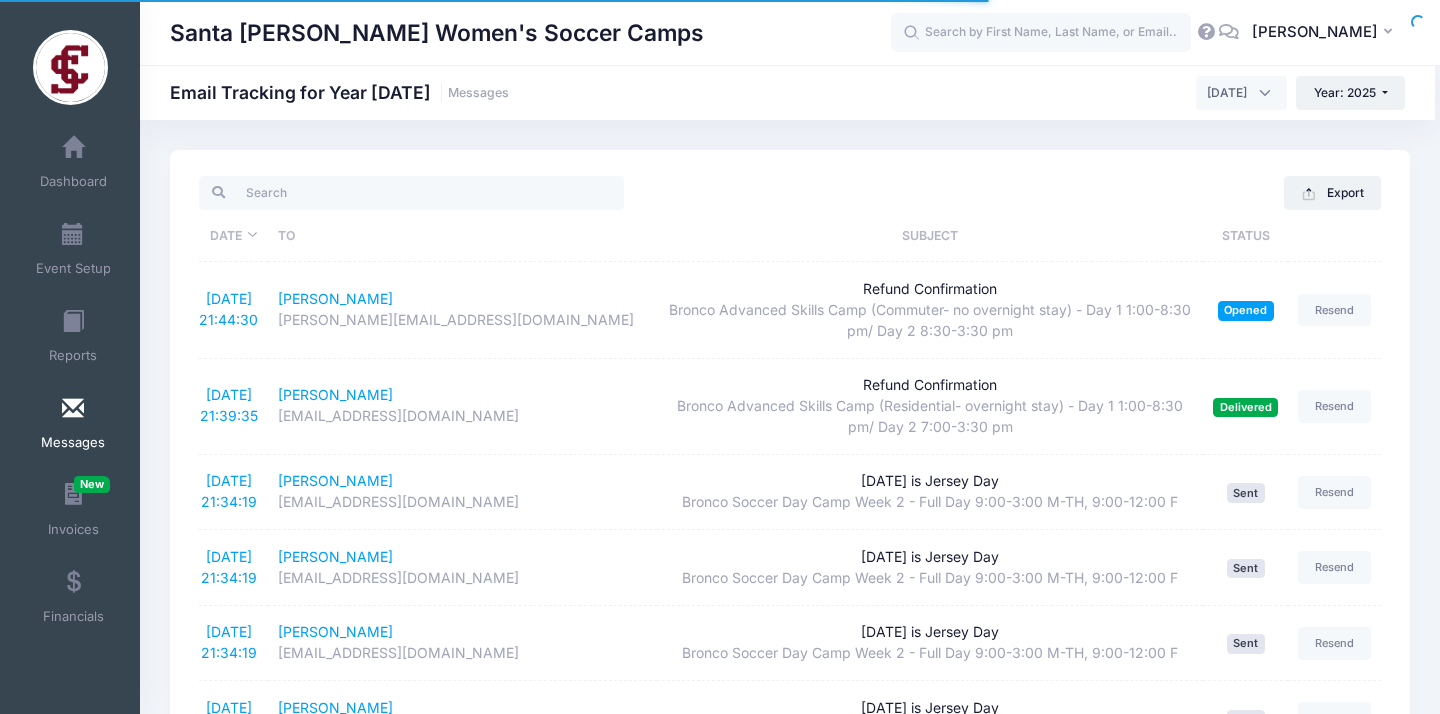 scroll, scrollTop: 0, scrollLeft: 0, axis: both 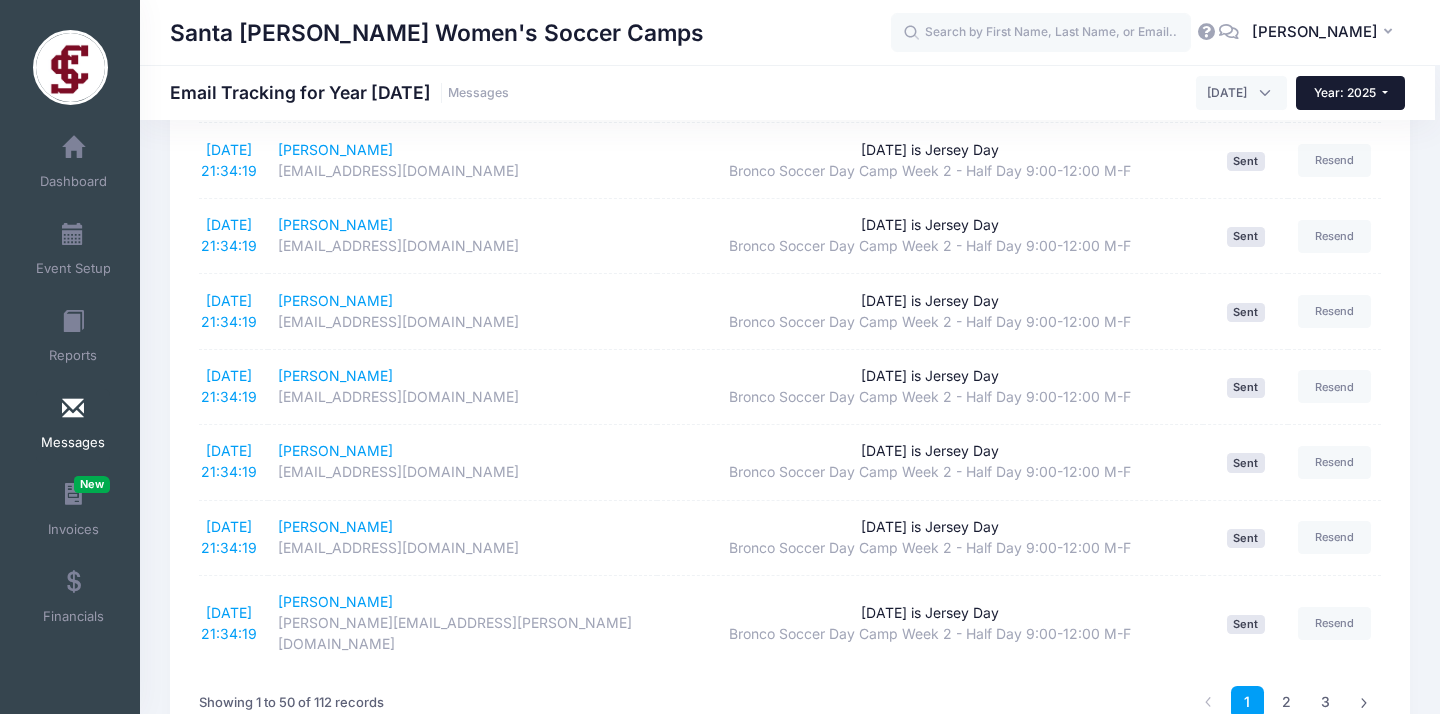 click on "Year: 2025" at bounding box center [1350, 93] 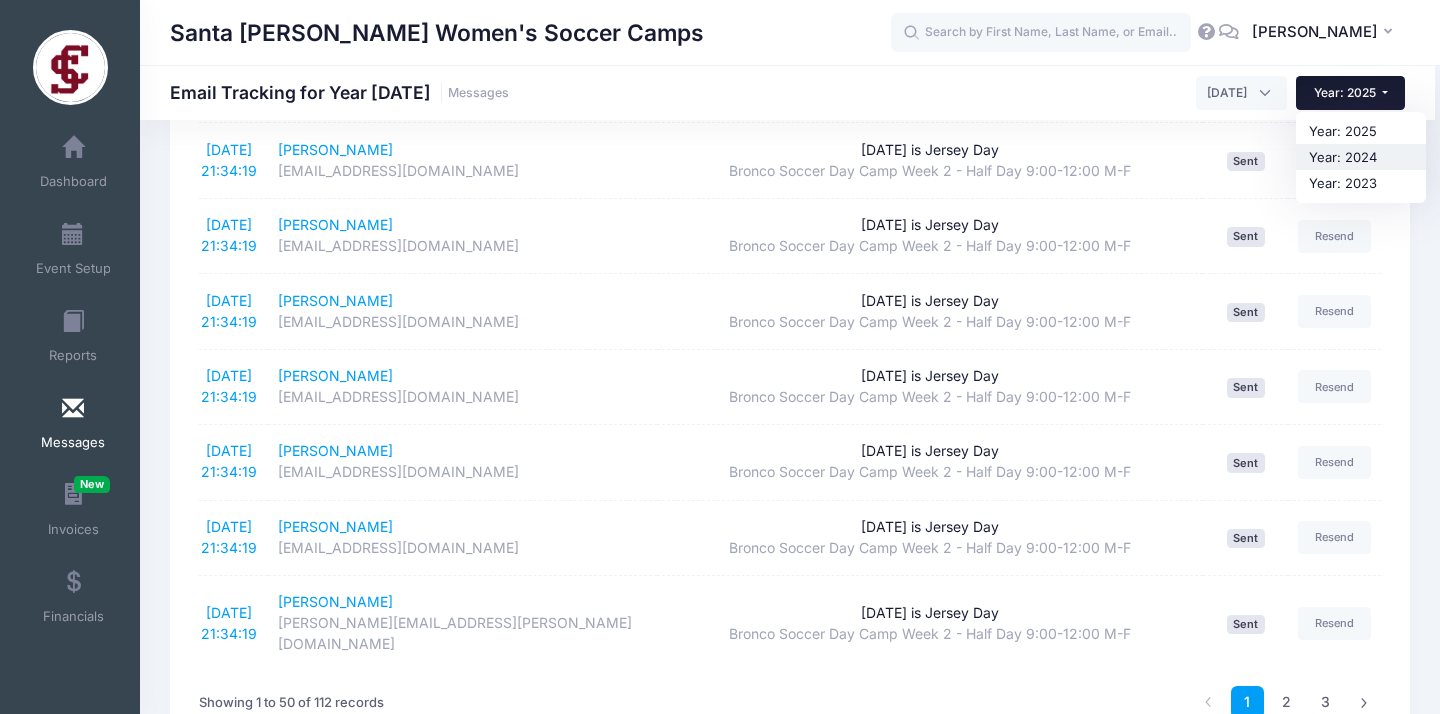 click on "Year: 2024" at bounding box center [1361, 157] 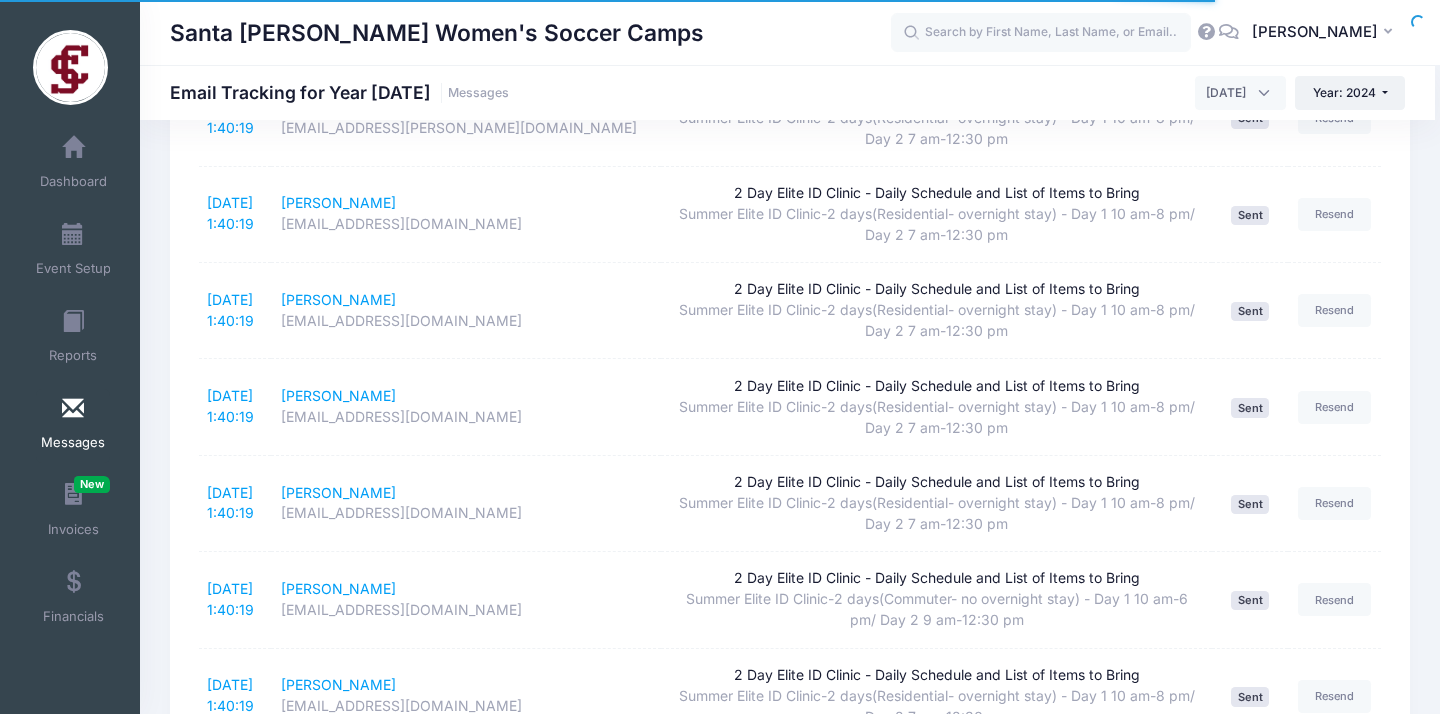 scroll, scrollTop: 1541, scrollLeft: 0, axis: vertical 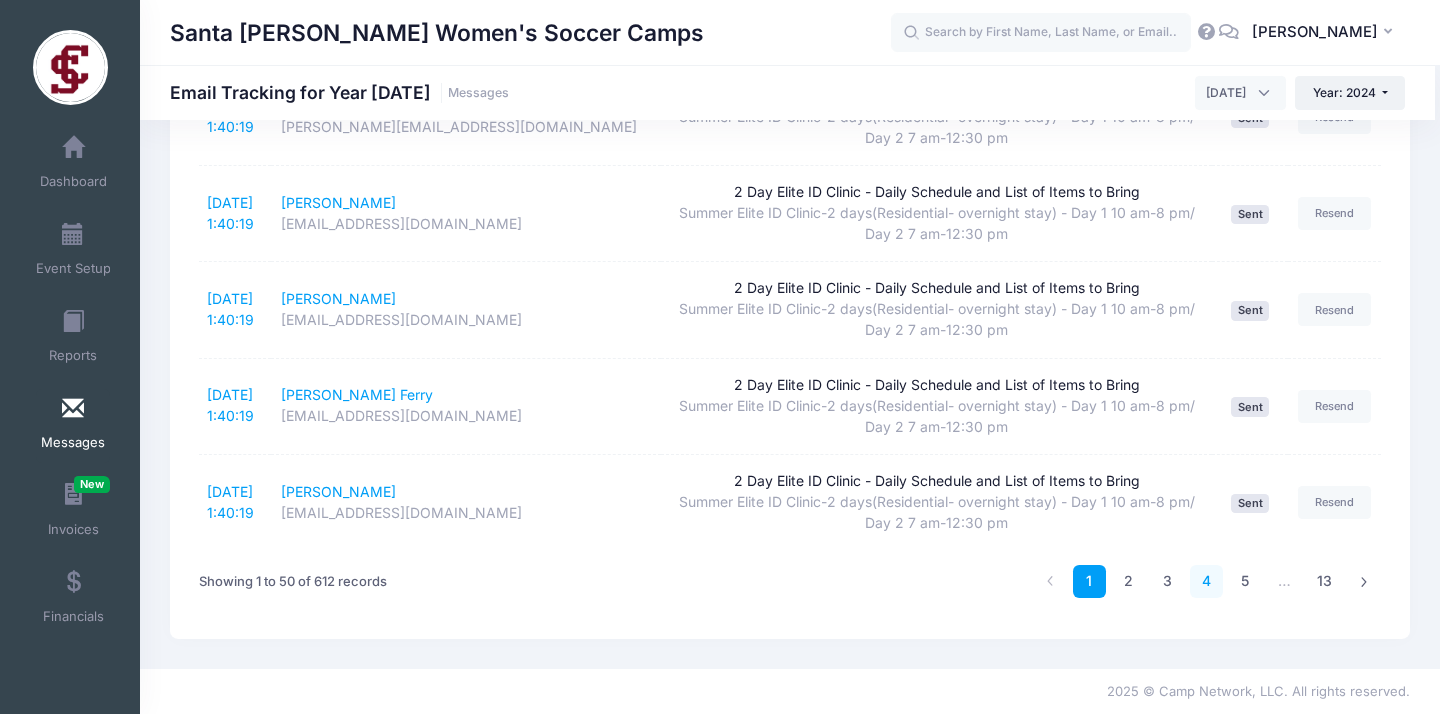 click on "4" at bounding box center (1206, 581) 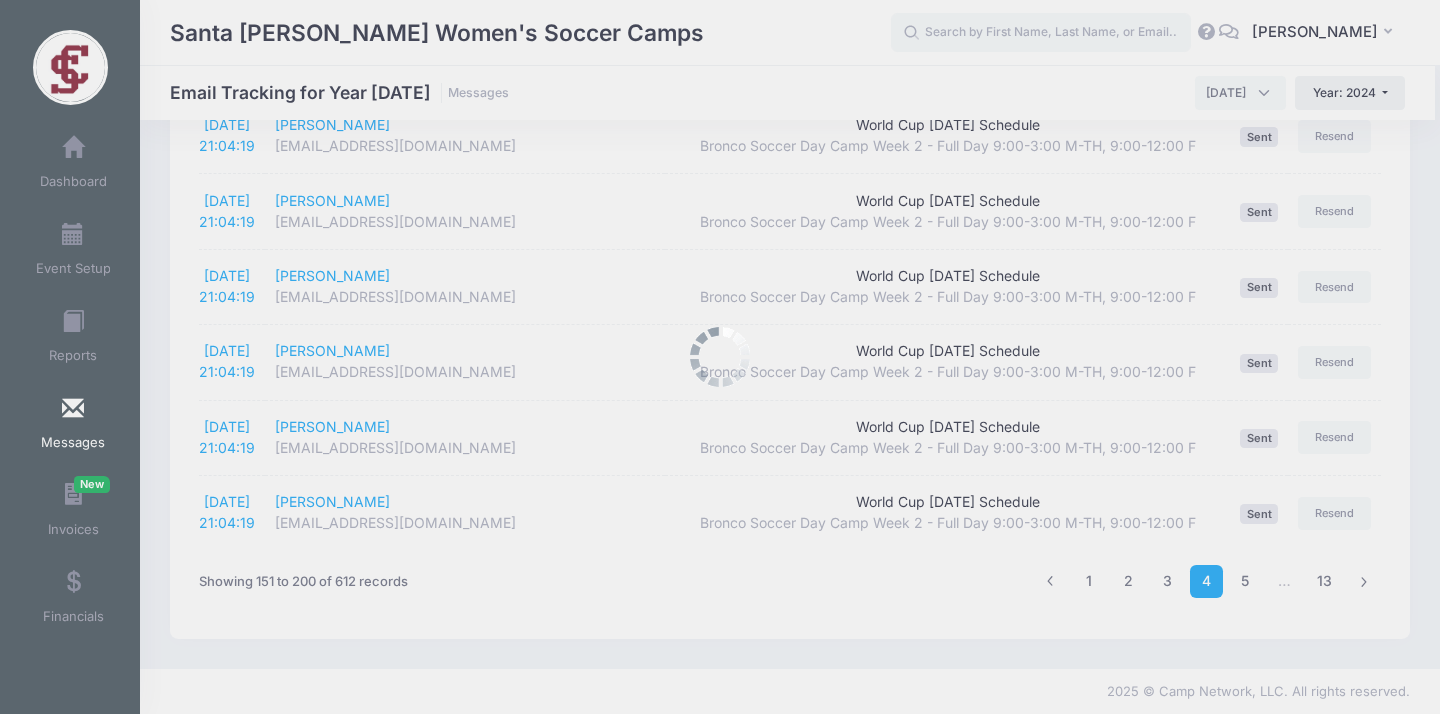 scroll, scrollTop: 3486, scrollLeft: 0, axis: vertical 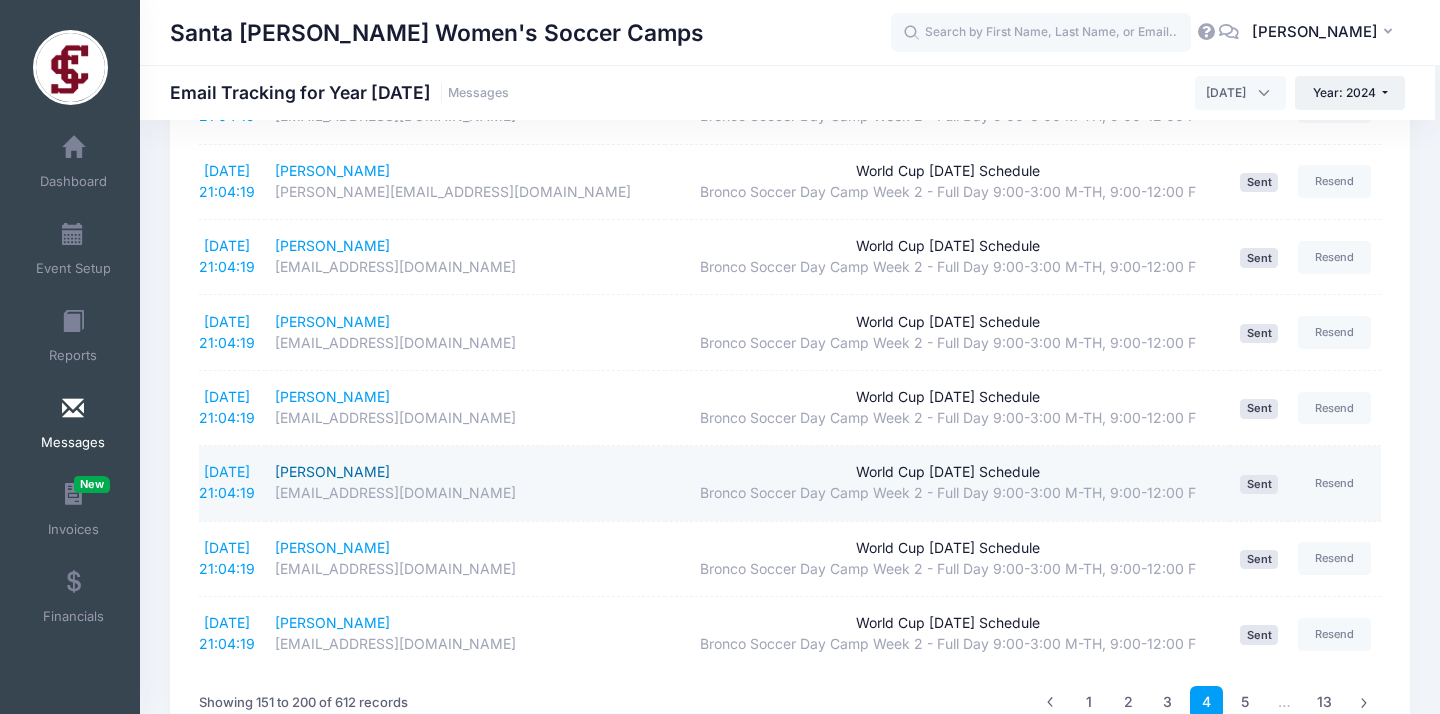 click on "Ito Shibata" at bounding box center (465, 472) 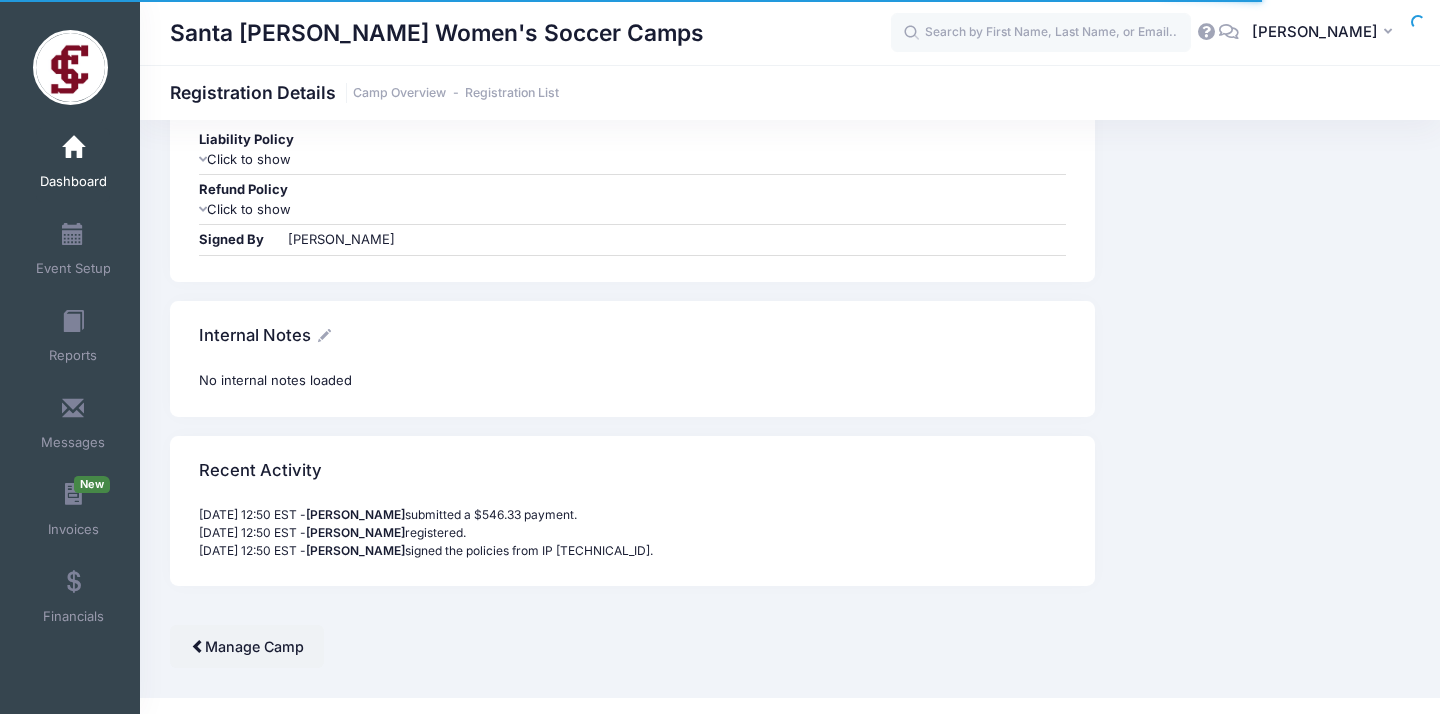 scroll, scrollTop: 3599, scrollLeft: 0, axis: vertical 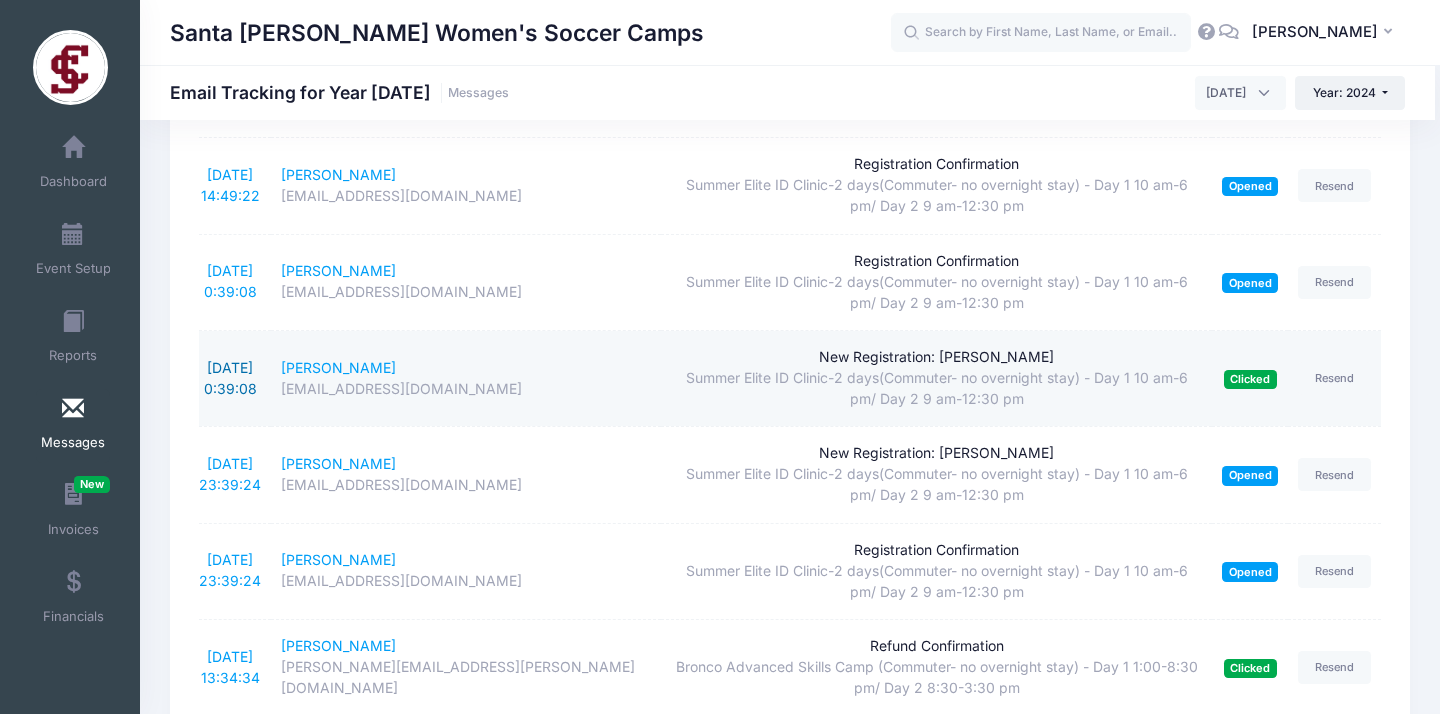 click on "[DATE] 0:39:08" at bounding box center [230, 378] 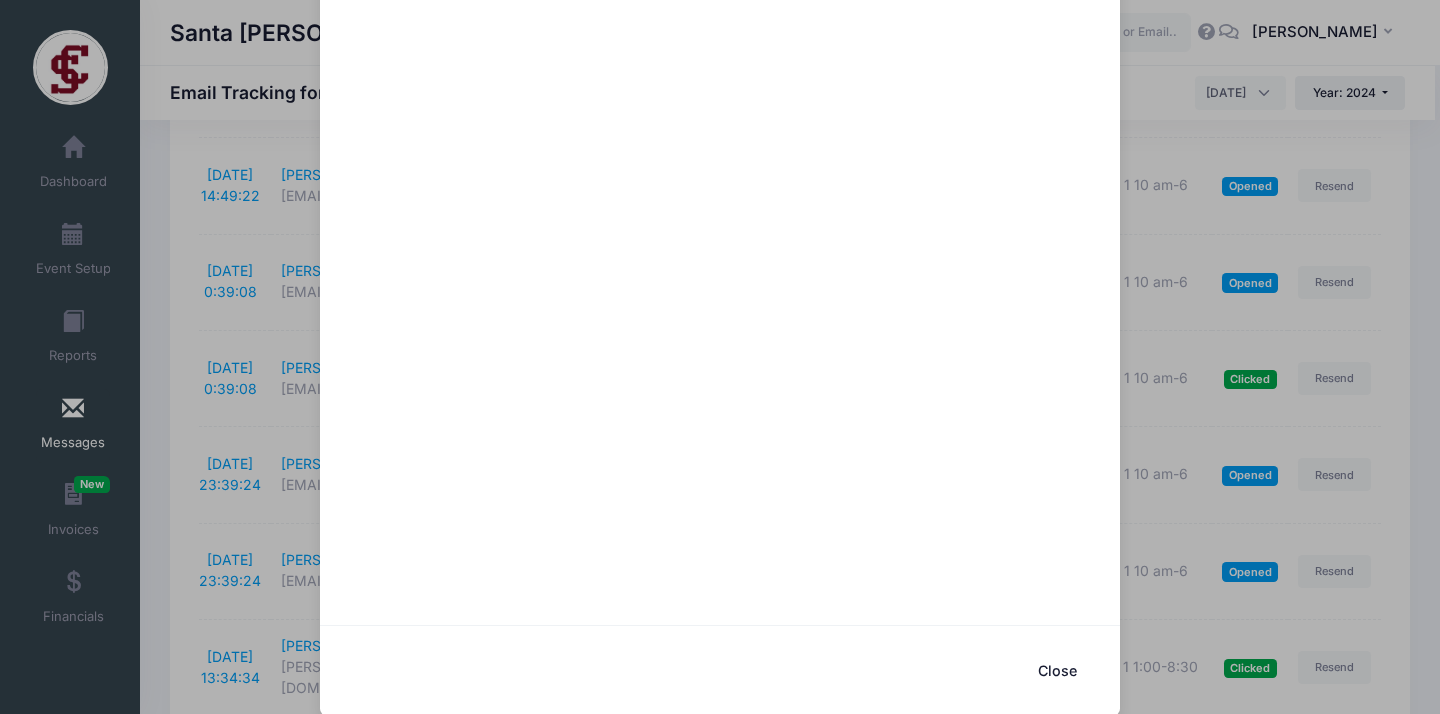 scroll, scrollTop: 356, scrollLeft: 0, axis: vertical 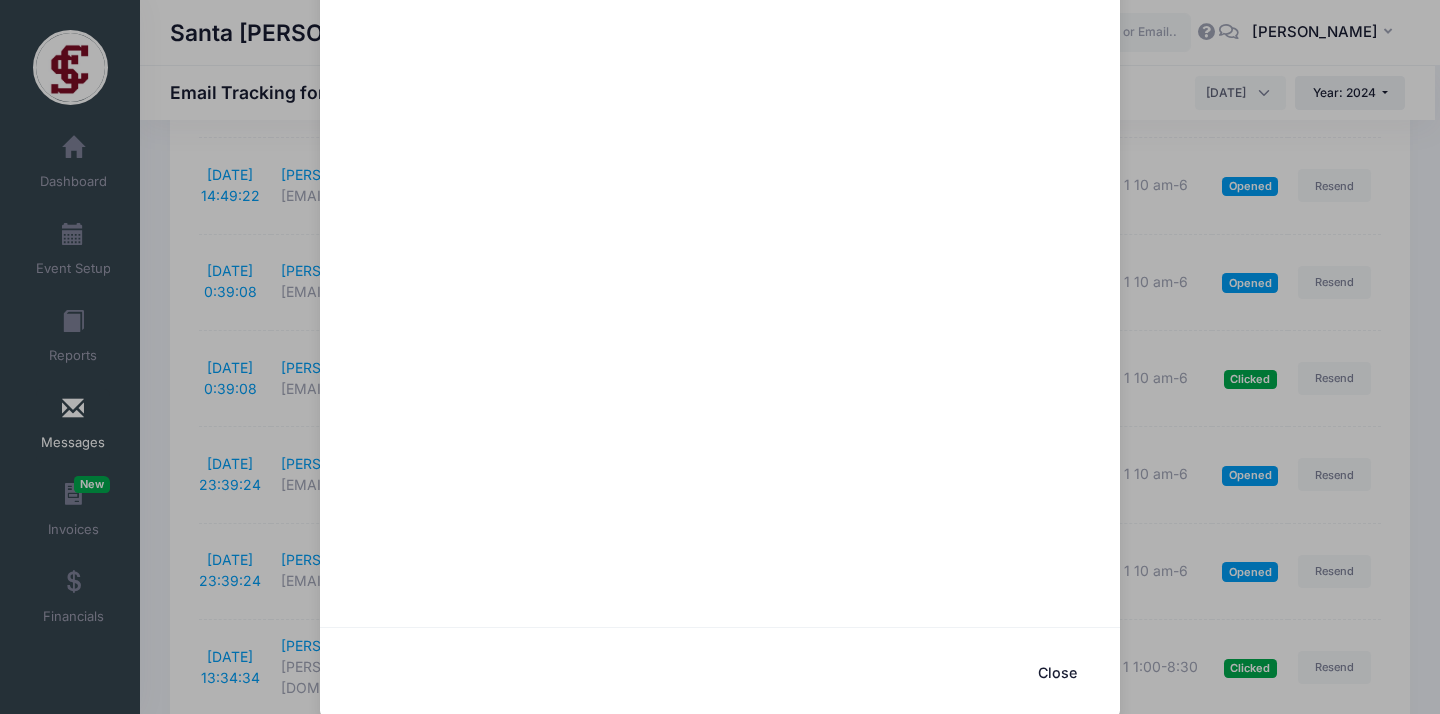 click on "Close" at bounding box center [1057, 672] 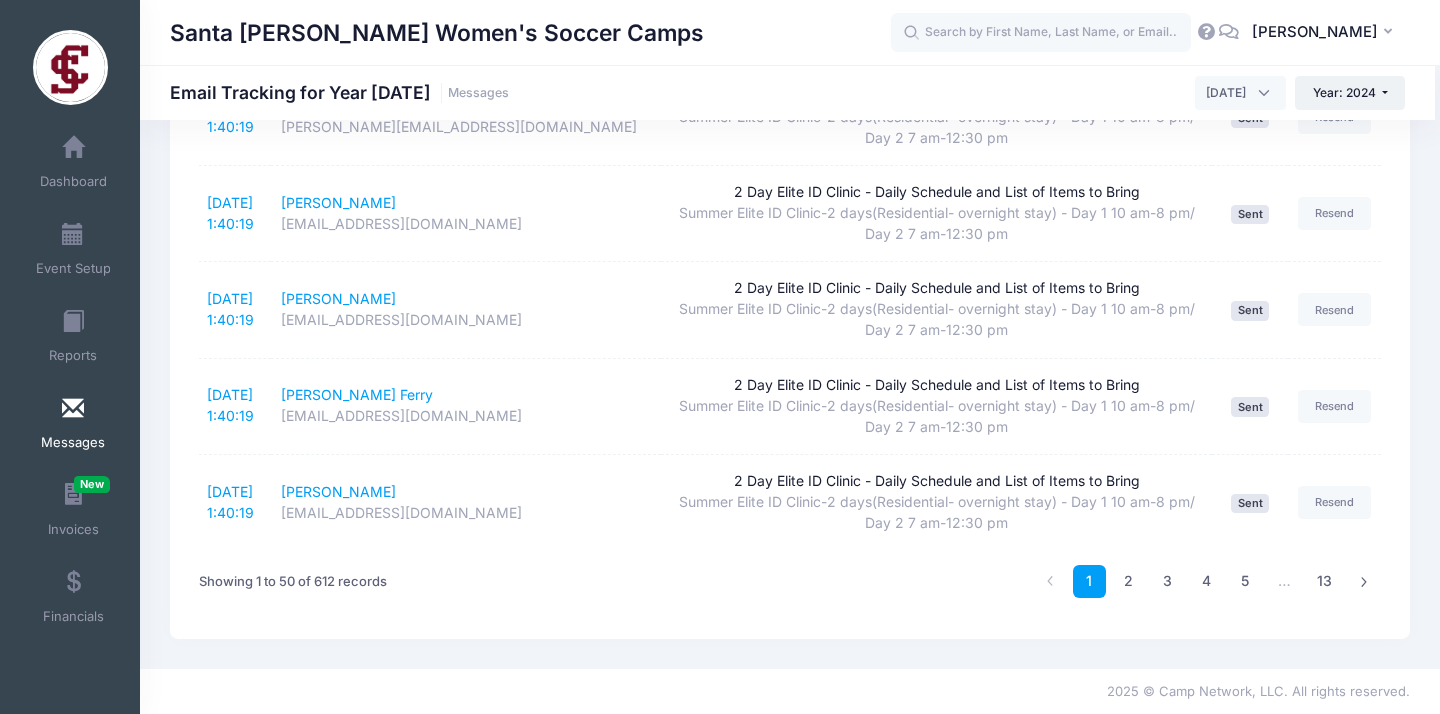 scroll, scrollTop: 4536, scrollLeft: 0, axis: vertical 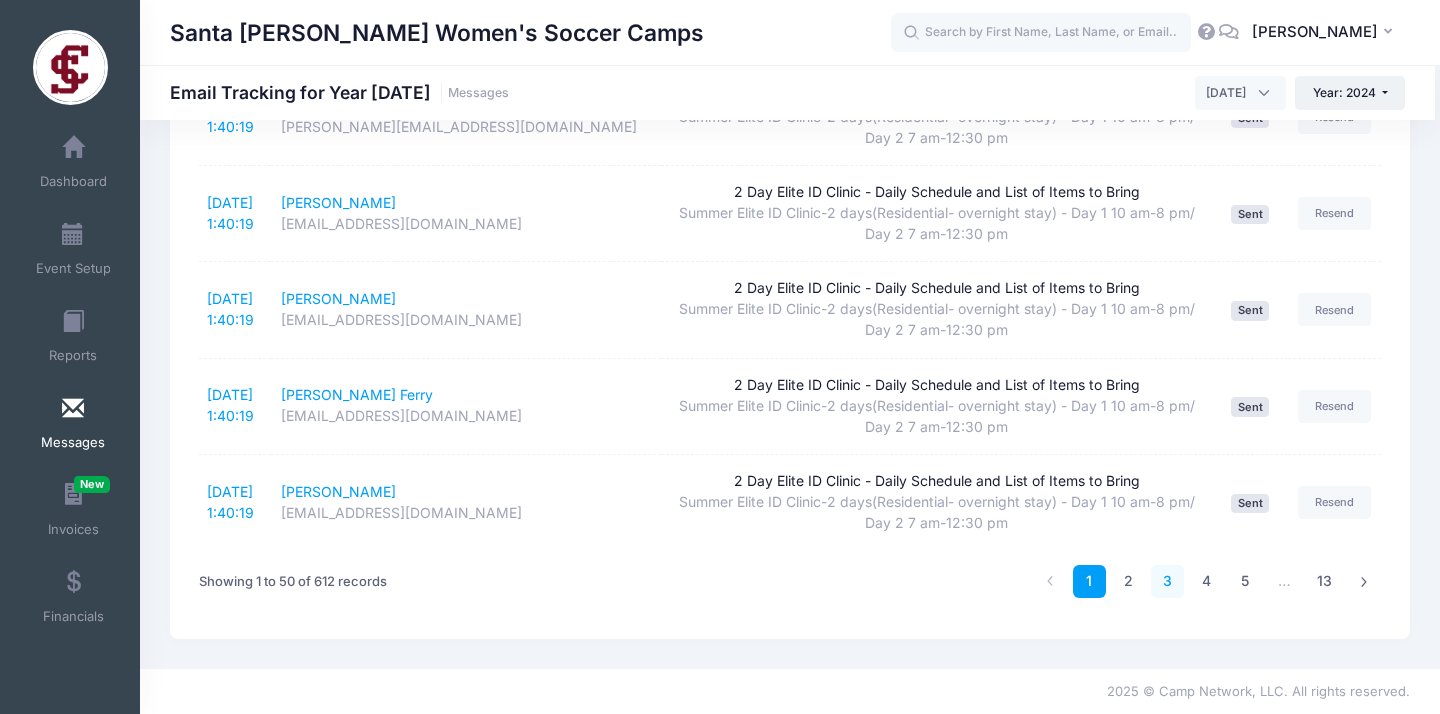 click on "3" at bounding box center [1167, 581] 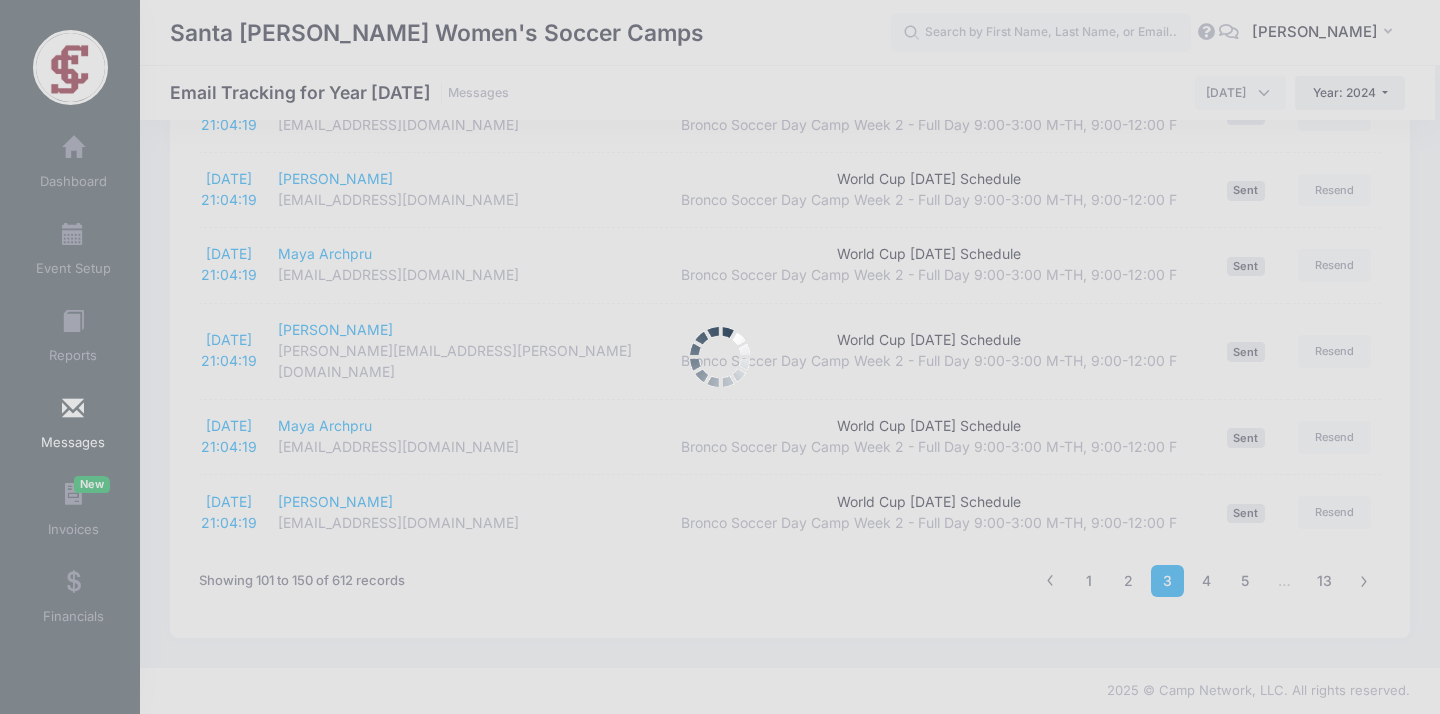 scroll, scrollTop: 3738, scrollLeft: 0, axis: vertical 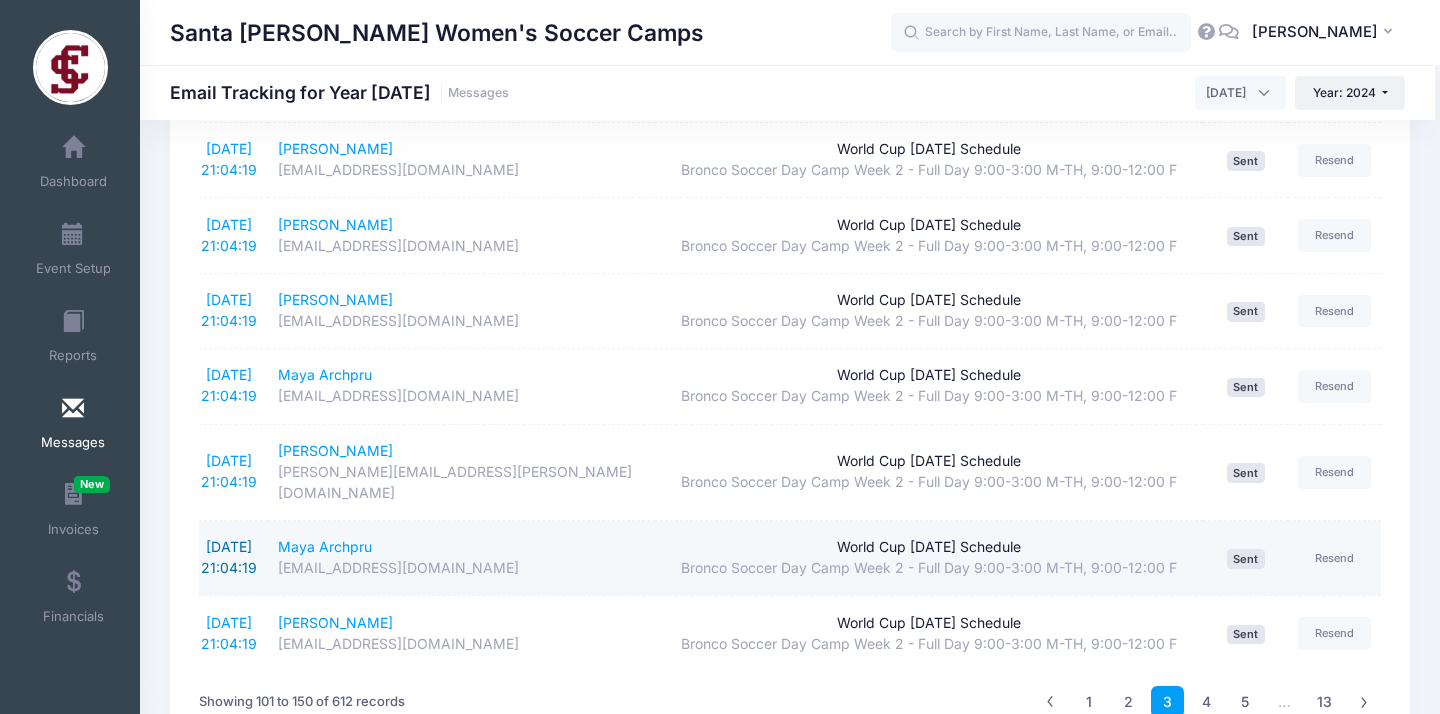 click on "[DATE] 21:04:19" at bounding box center (229, 557) 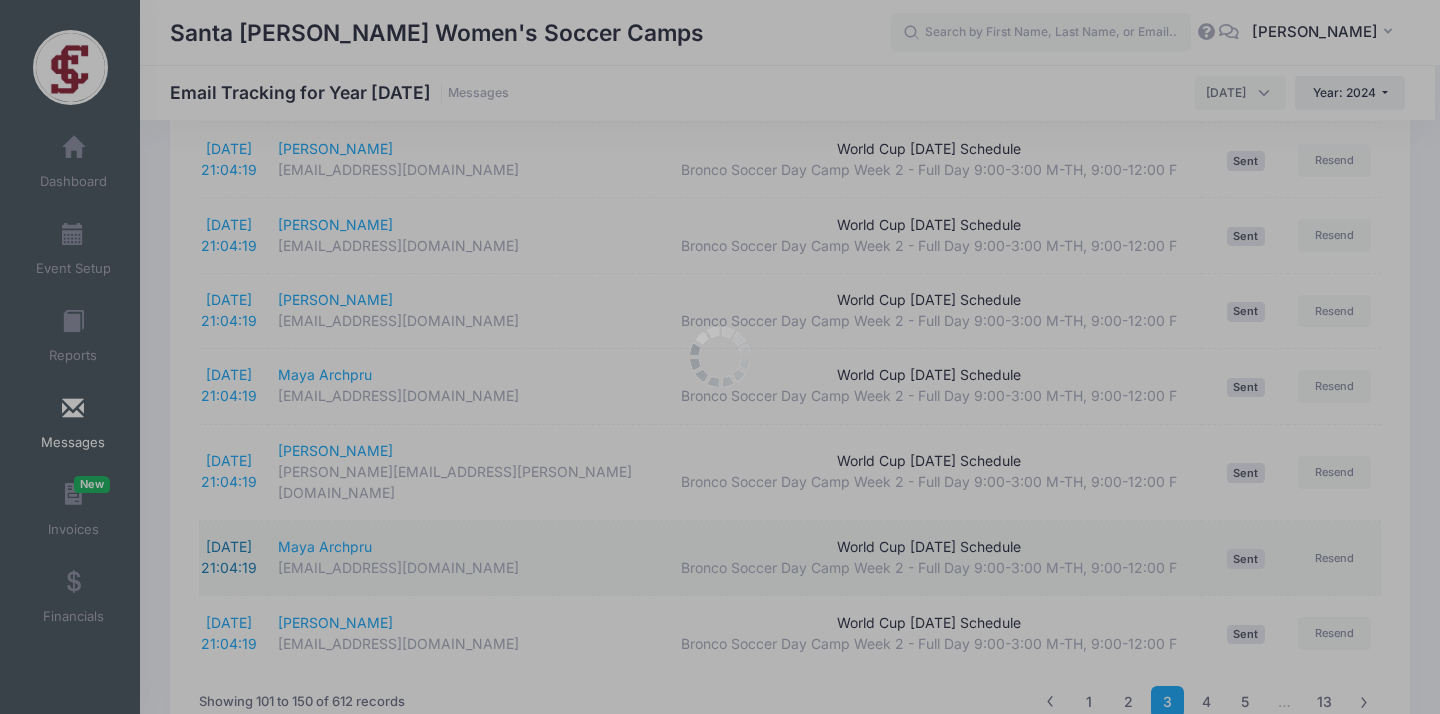 scroll, scrollTop: 0, scrollLeft: 0, axis: both 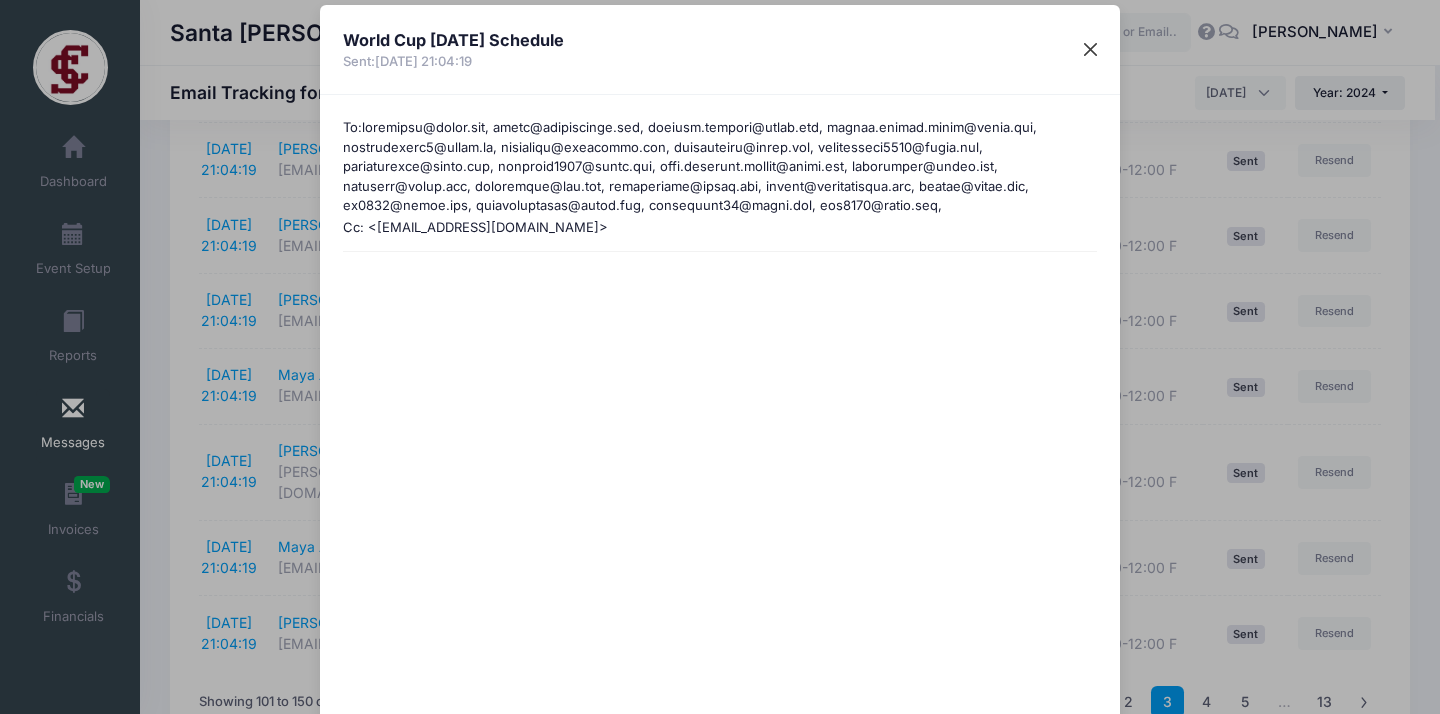 click at bounding box center (1091, 50) 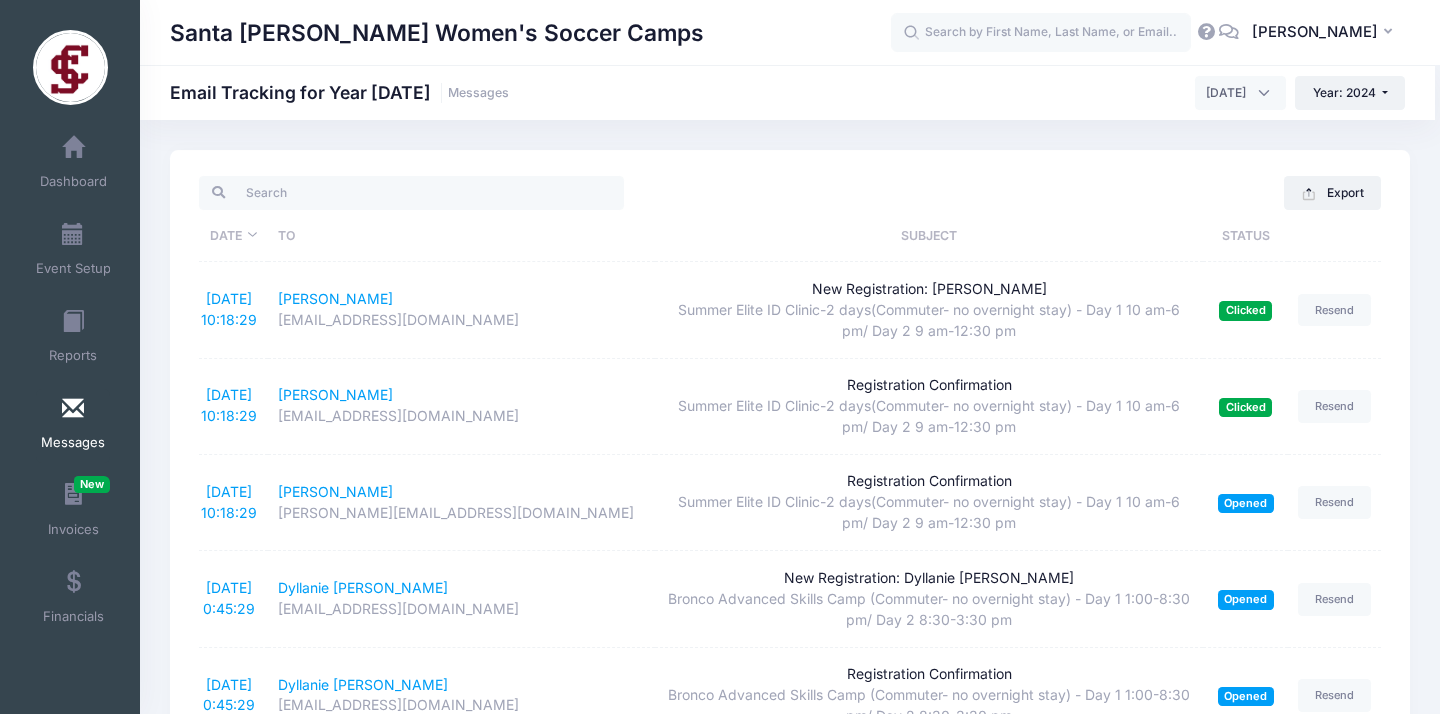 scroll, scrollTop: 0, scrollLeft: 0, axis: both 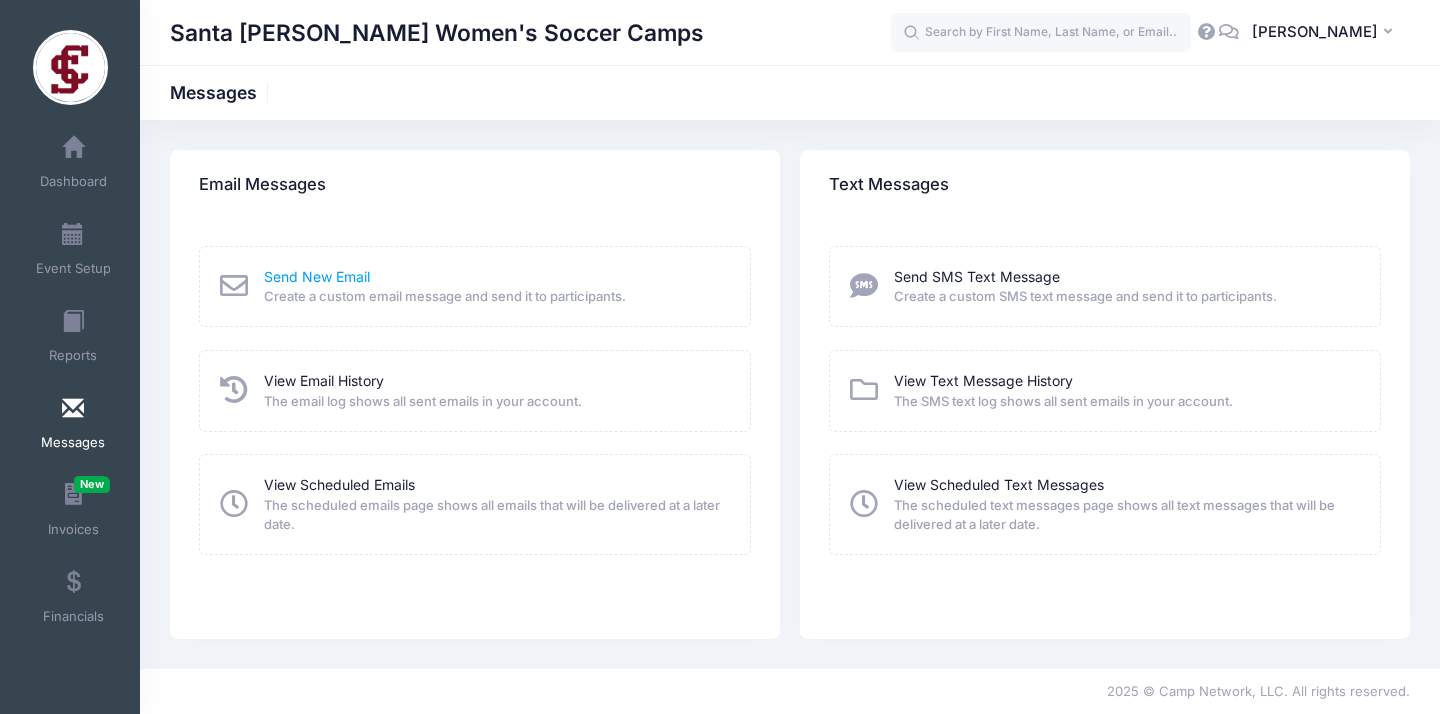 click on "Send New Email" at bounding box center (317, 276) 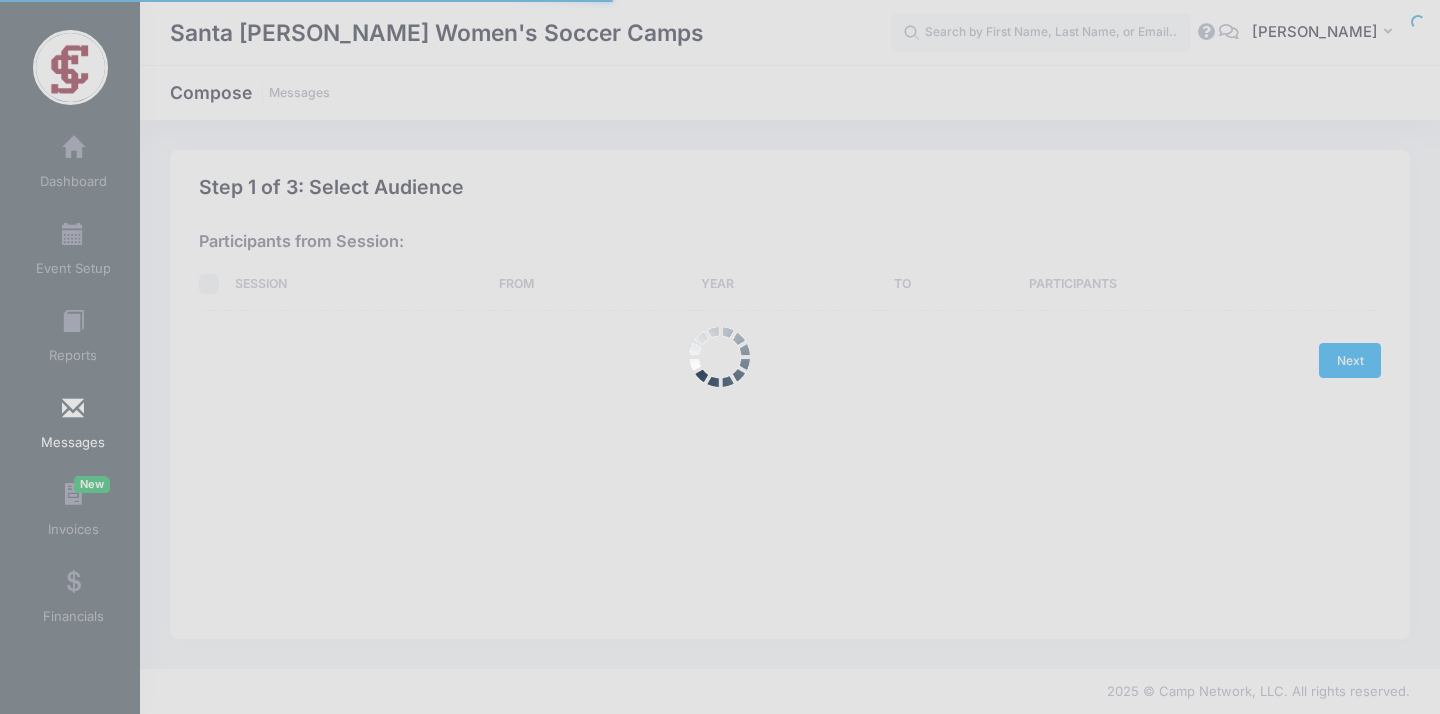 scroll, scrollTop: 0, scrollLeft: 0, axis: both 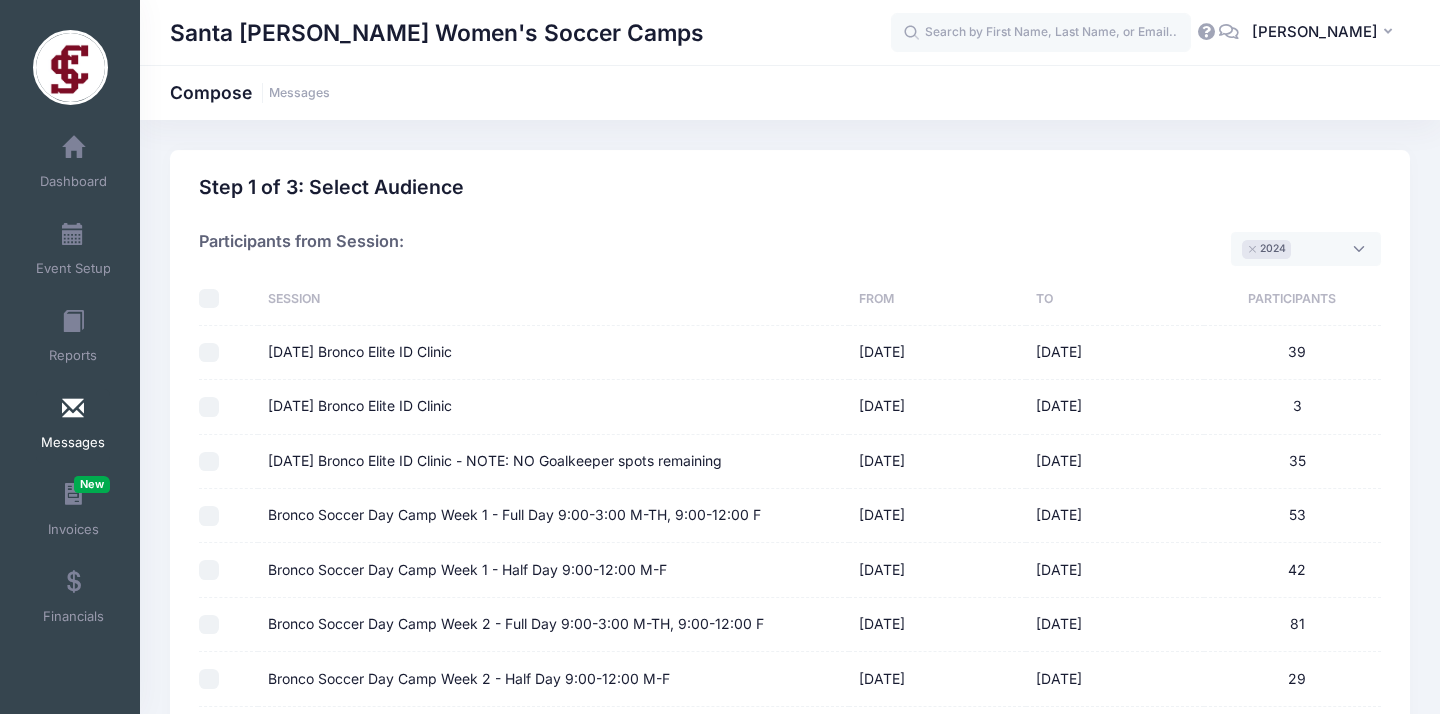 click on "× 2024" at bounding box center [1306, 249] 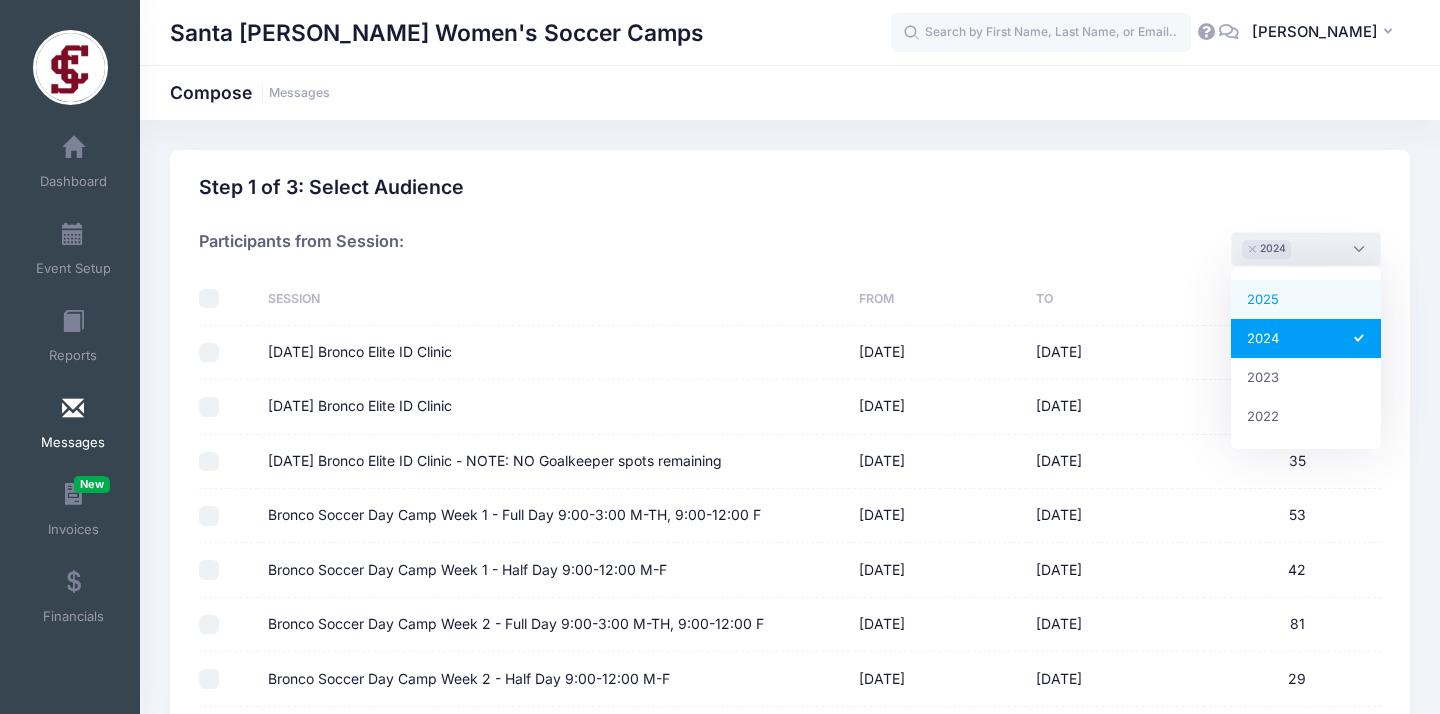 select on "2025" 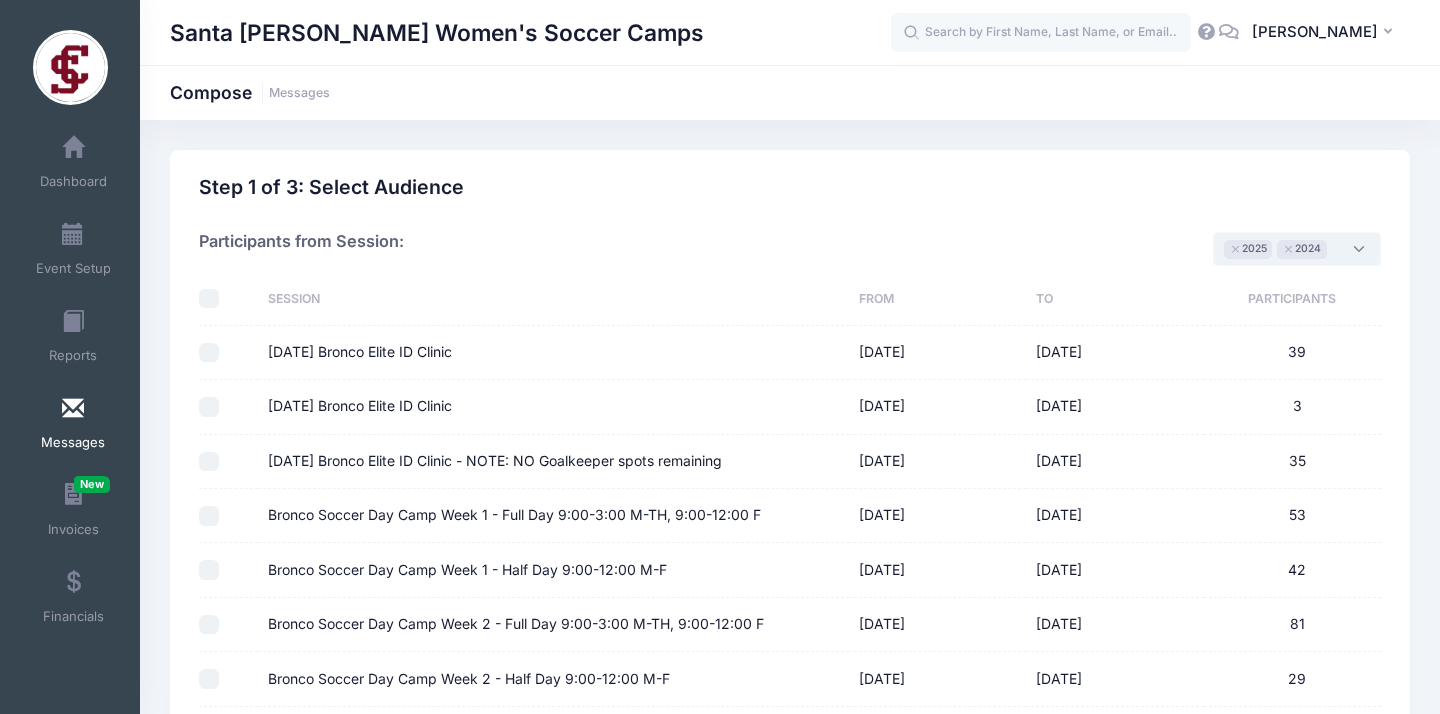 scroll, scrollTop: 16, scrollLeft: 0, axis: vertical 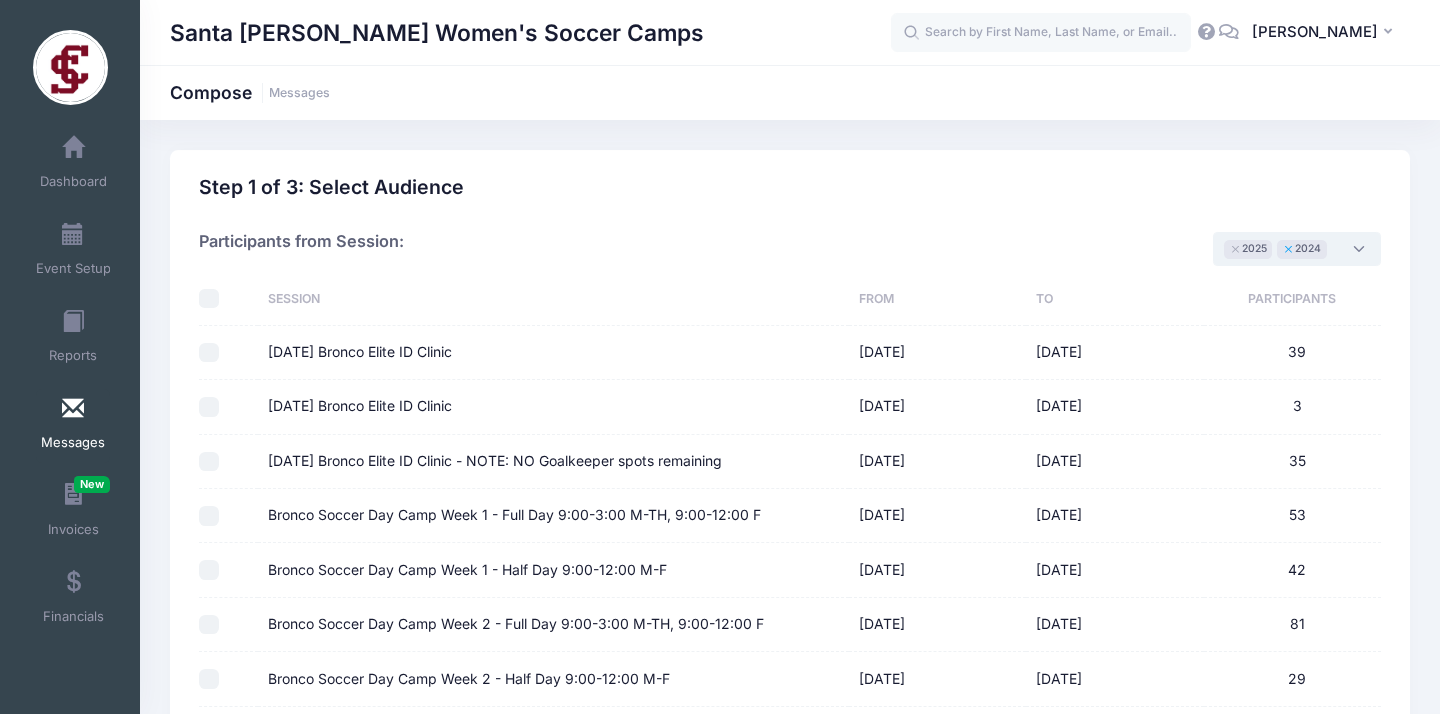 click on "×" at bounding box center (1288, 249) 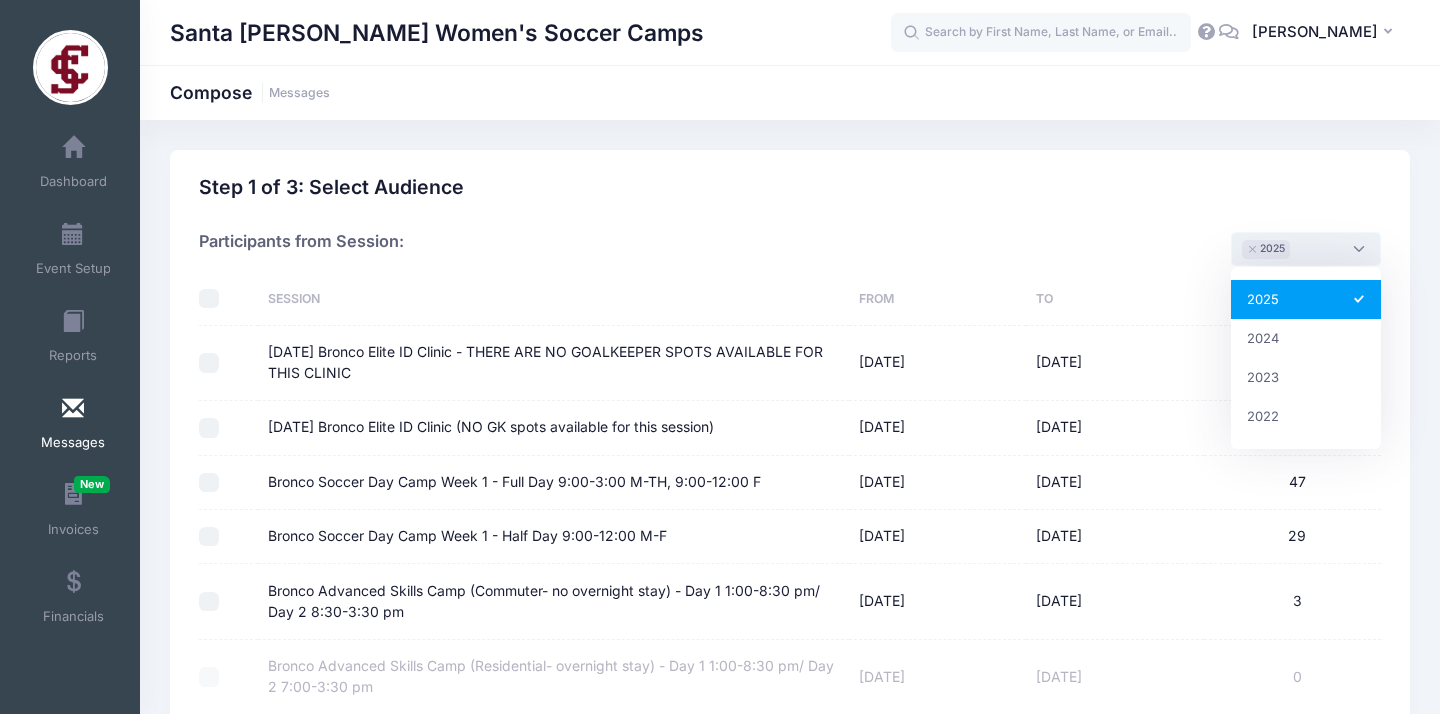 click on "Participants from Session:
2025 2024 2023 2022 × 2025" at bounding box center [790, 239] 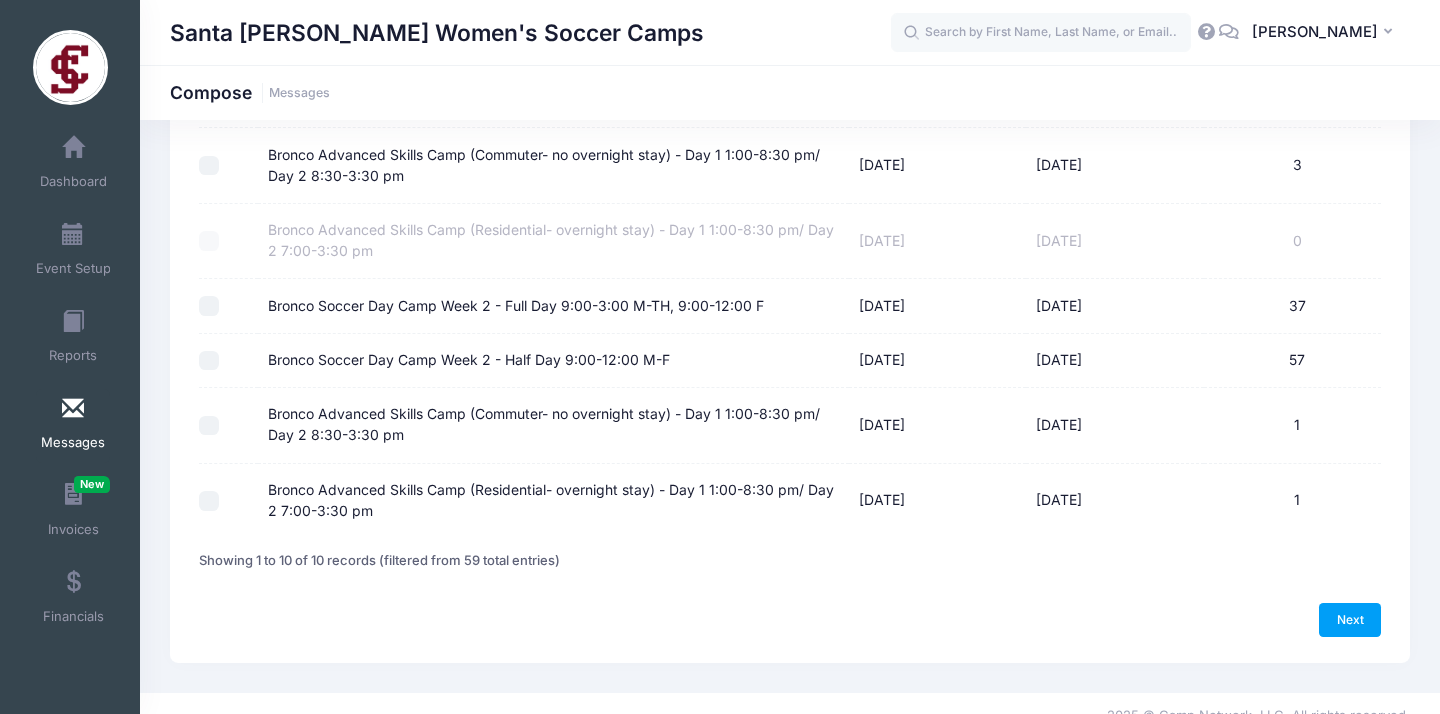 scroll, scrollTop: 438, scrollLeft: 0, axis: vertical 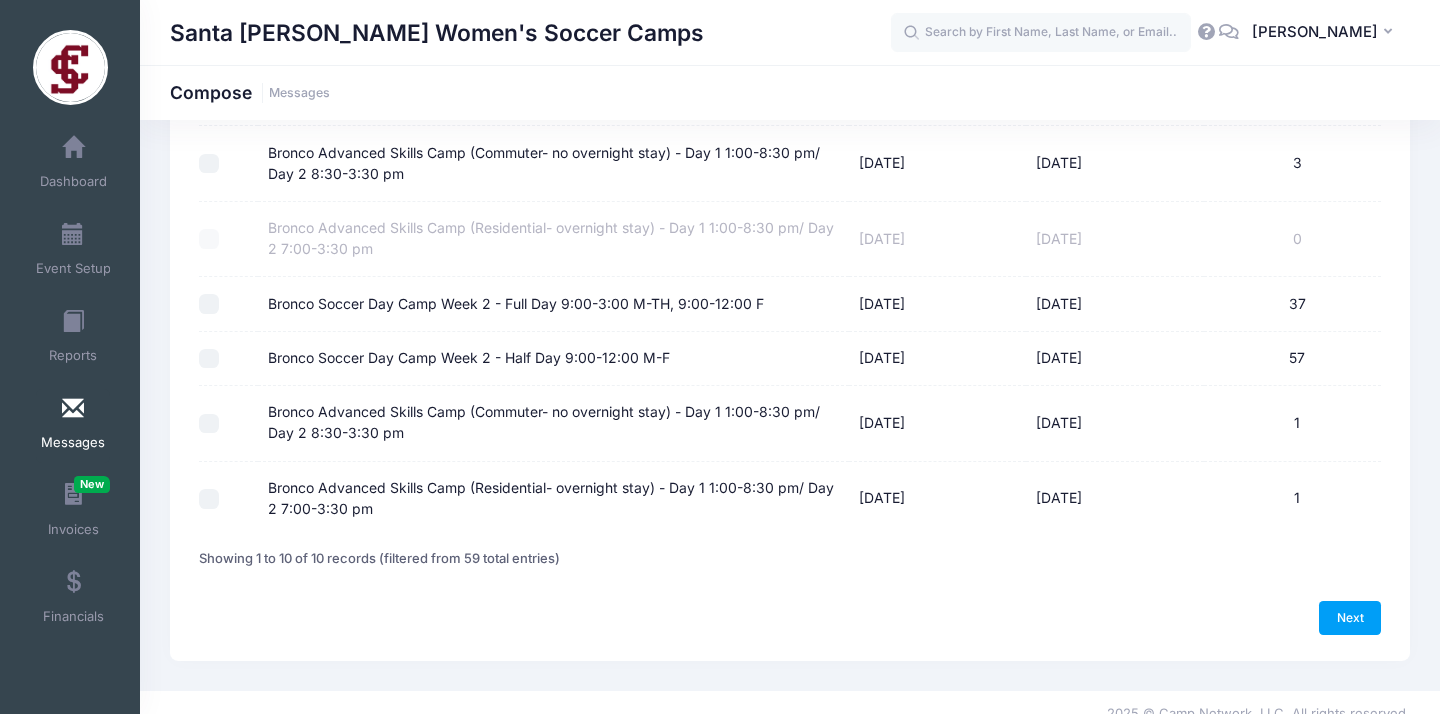 click on "Bronco Soccer Day Camp Week 2 - Full Day 9:00-3:00 M-TH, 9:00-12:00 F" at bounding box center (209, 304) 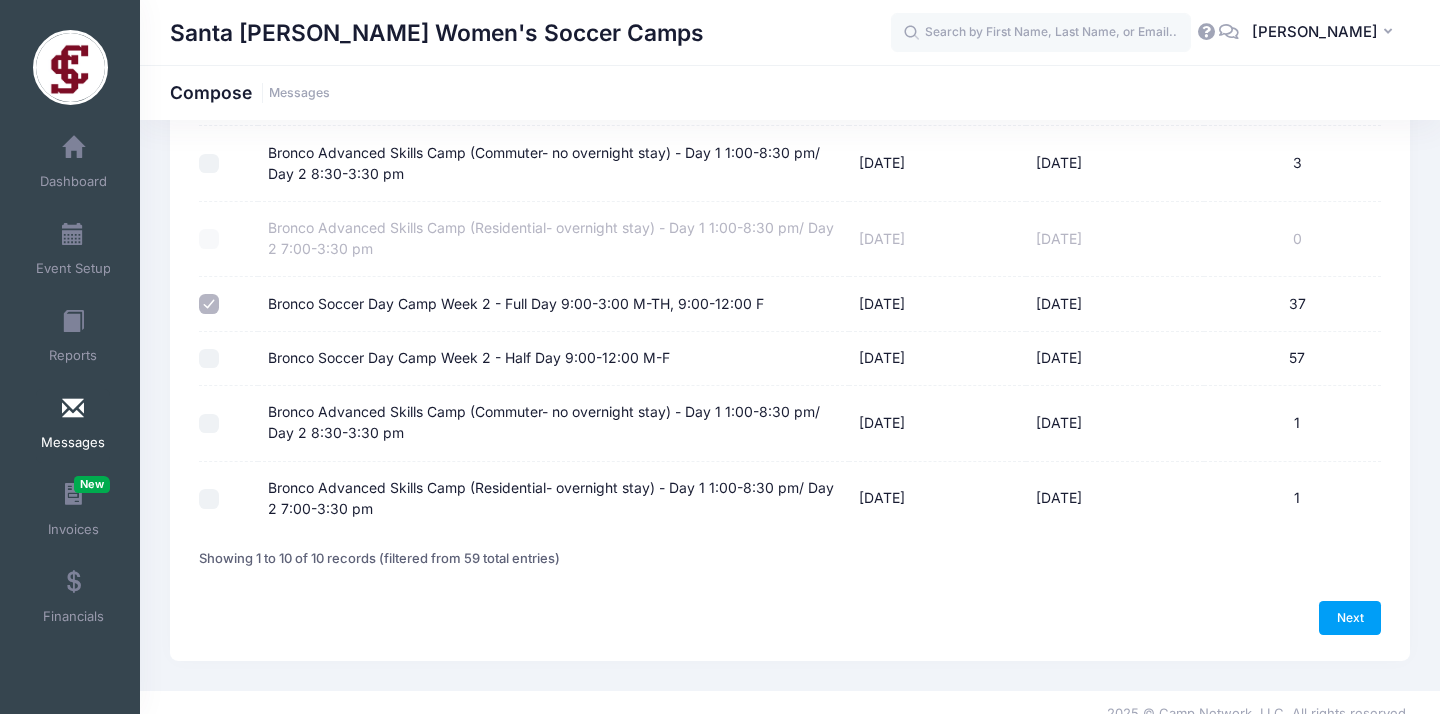 click on "Bronco Soccer Day Camp Week 2 - Half Day 9:00-12:00 M-F" at bounding box center [209, 359] 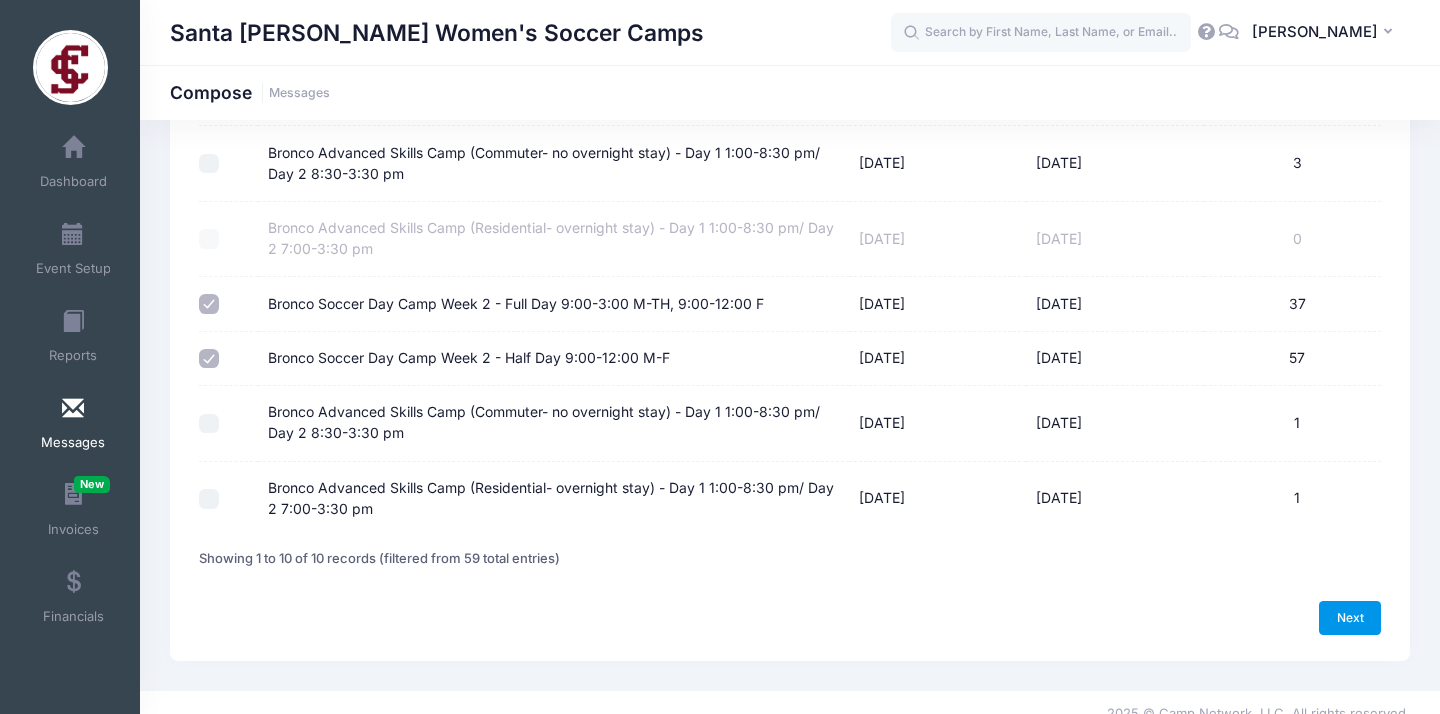 click on "Next" at bounding box center [1350, 618] 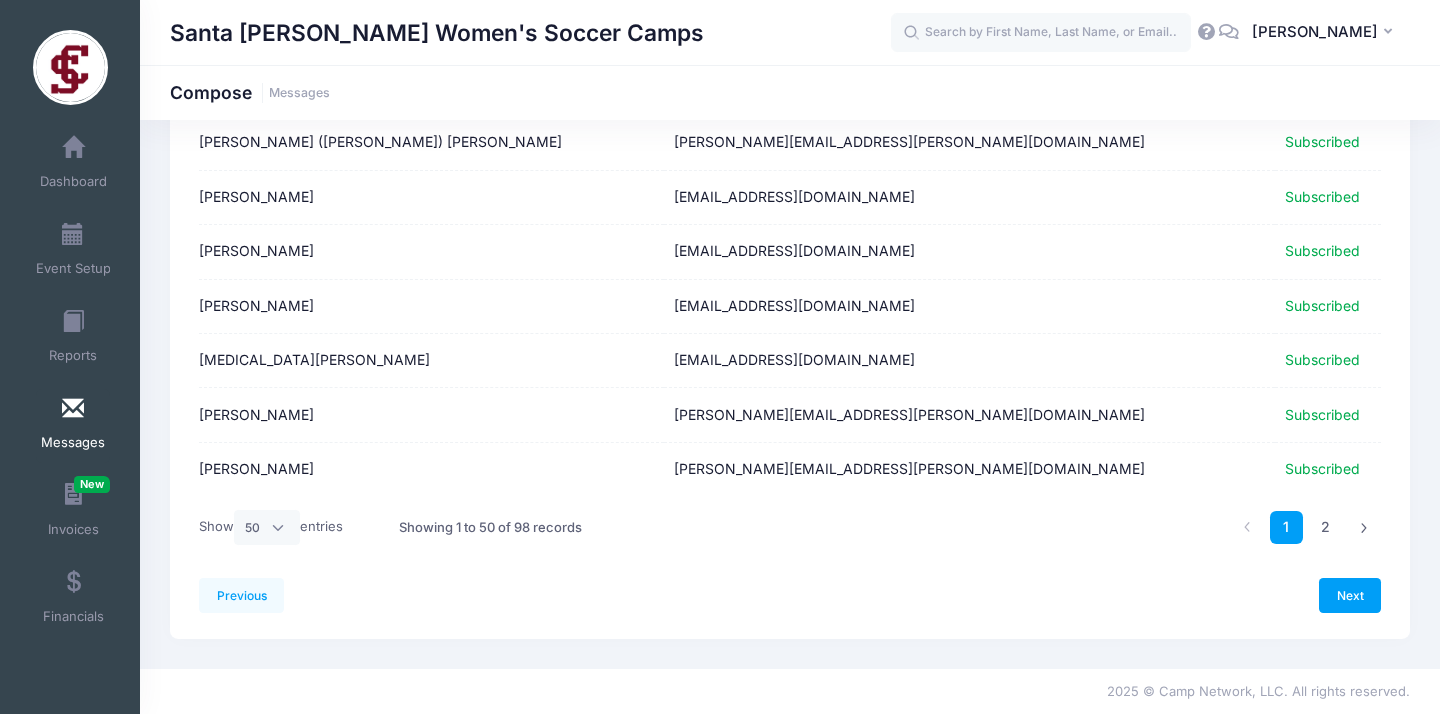 scroll, scrollTop: 2527, scrollLeft: 0, axis: vertical 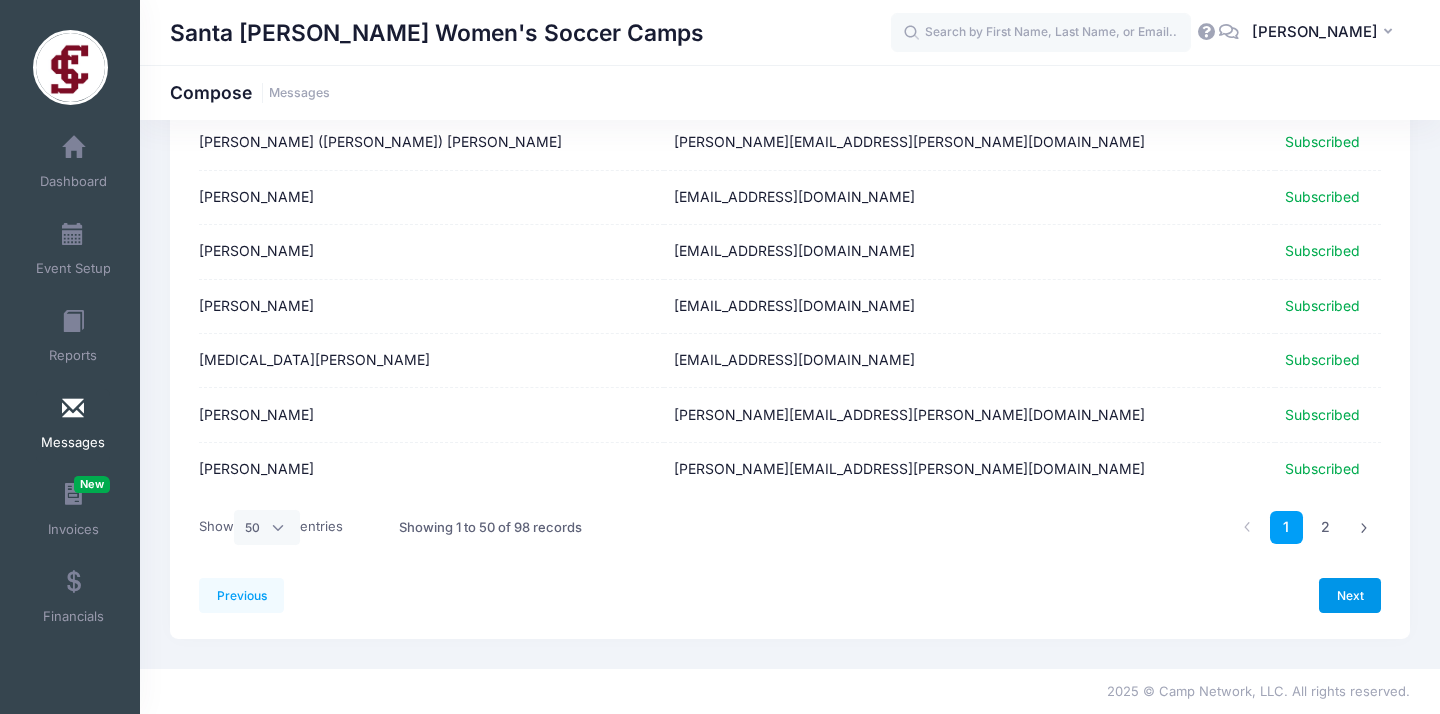 click on "Next" at bounding box center (1350, 595) 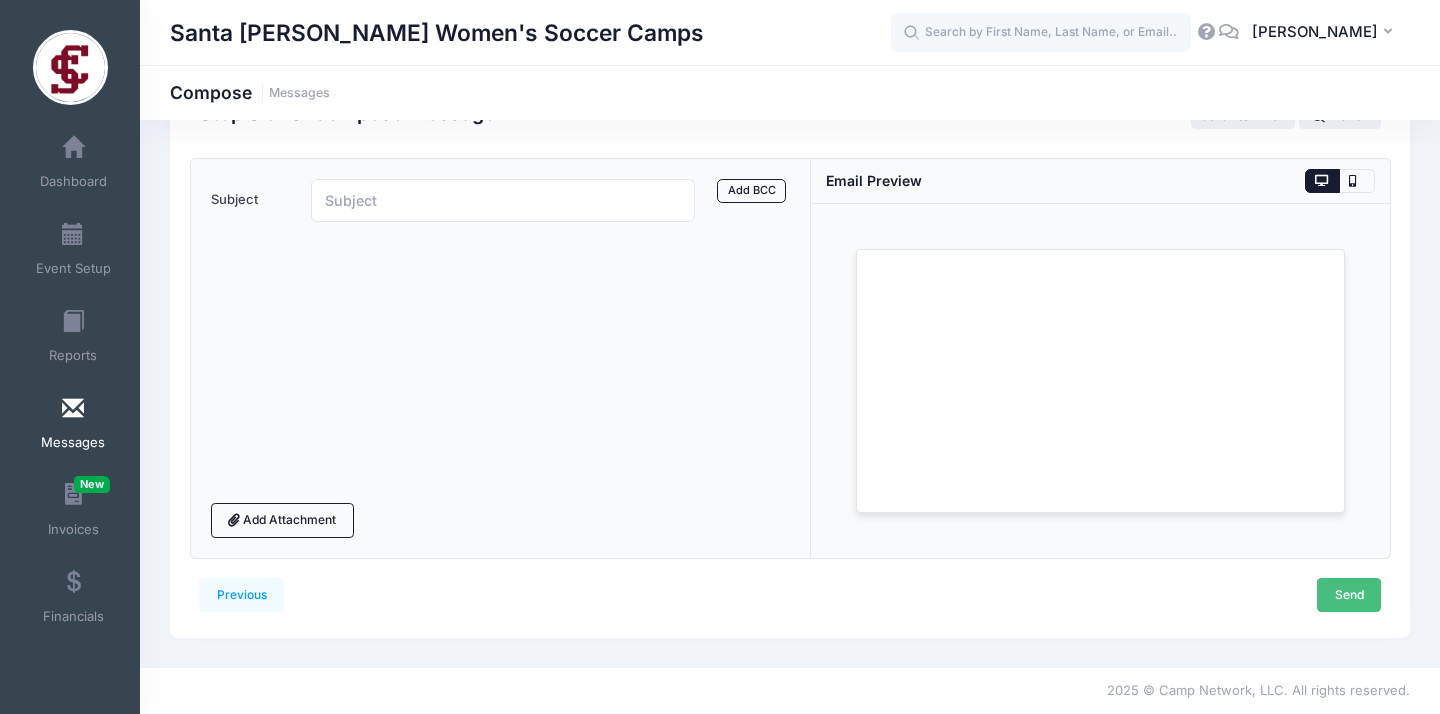 scroll, scrollTop: 0, scrollLeft: 0, axis: both 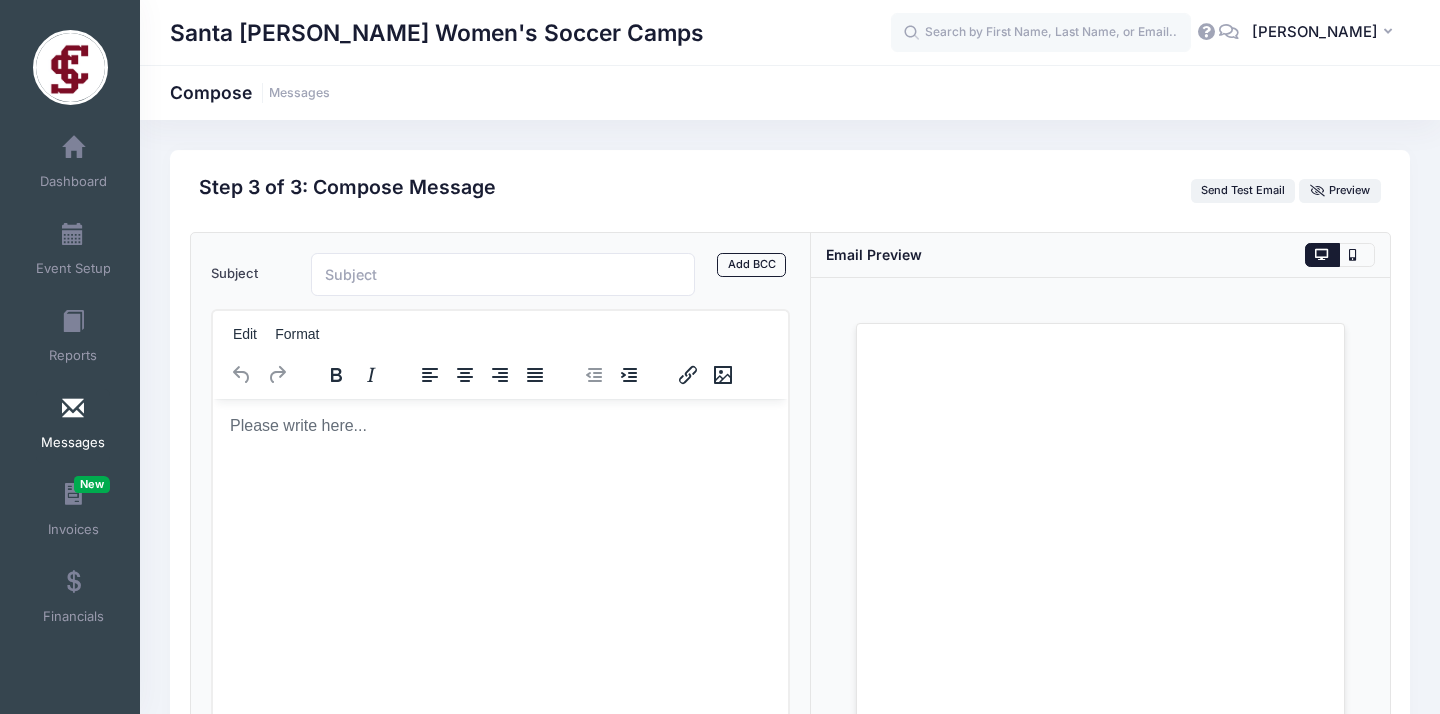 click at bounding box center [499, 425] 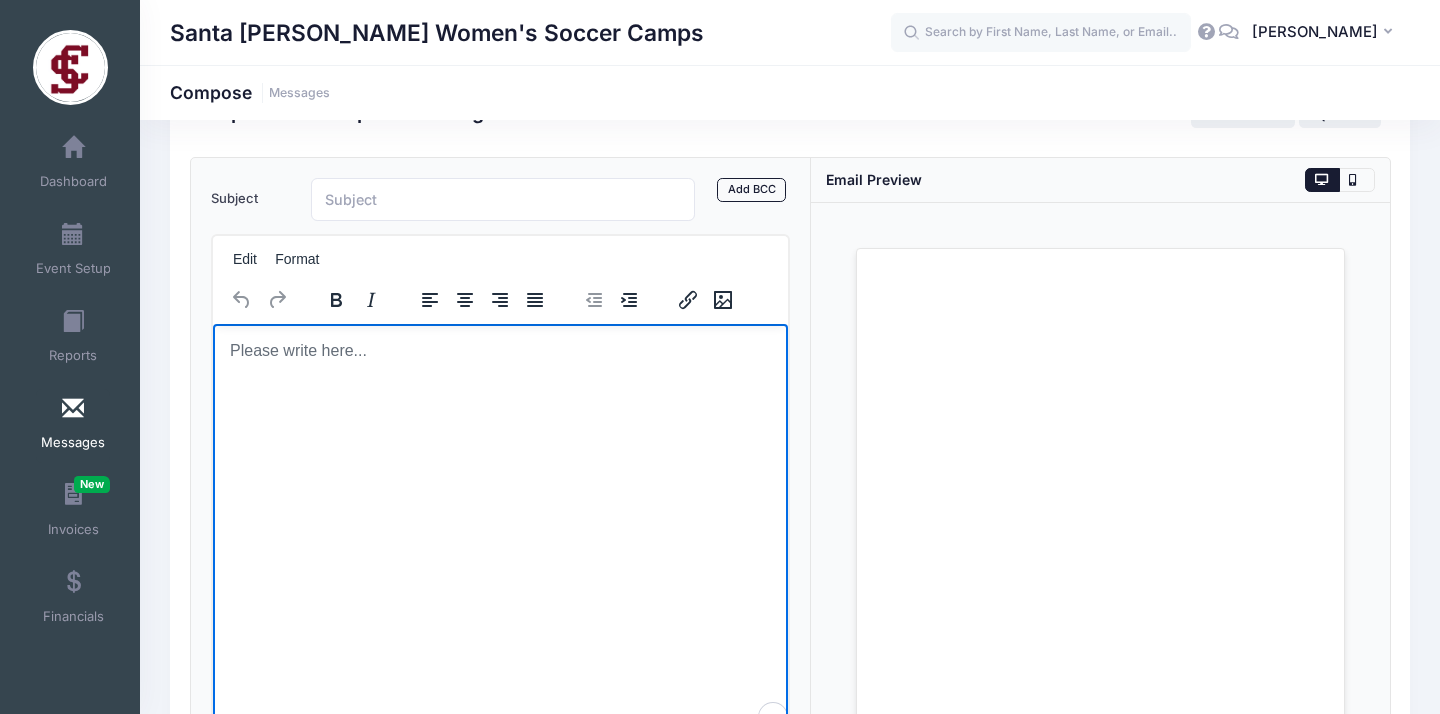 scroll, scrollTop: 248, scrollLeft: 0, axis: vertical 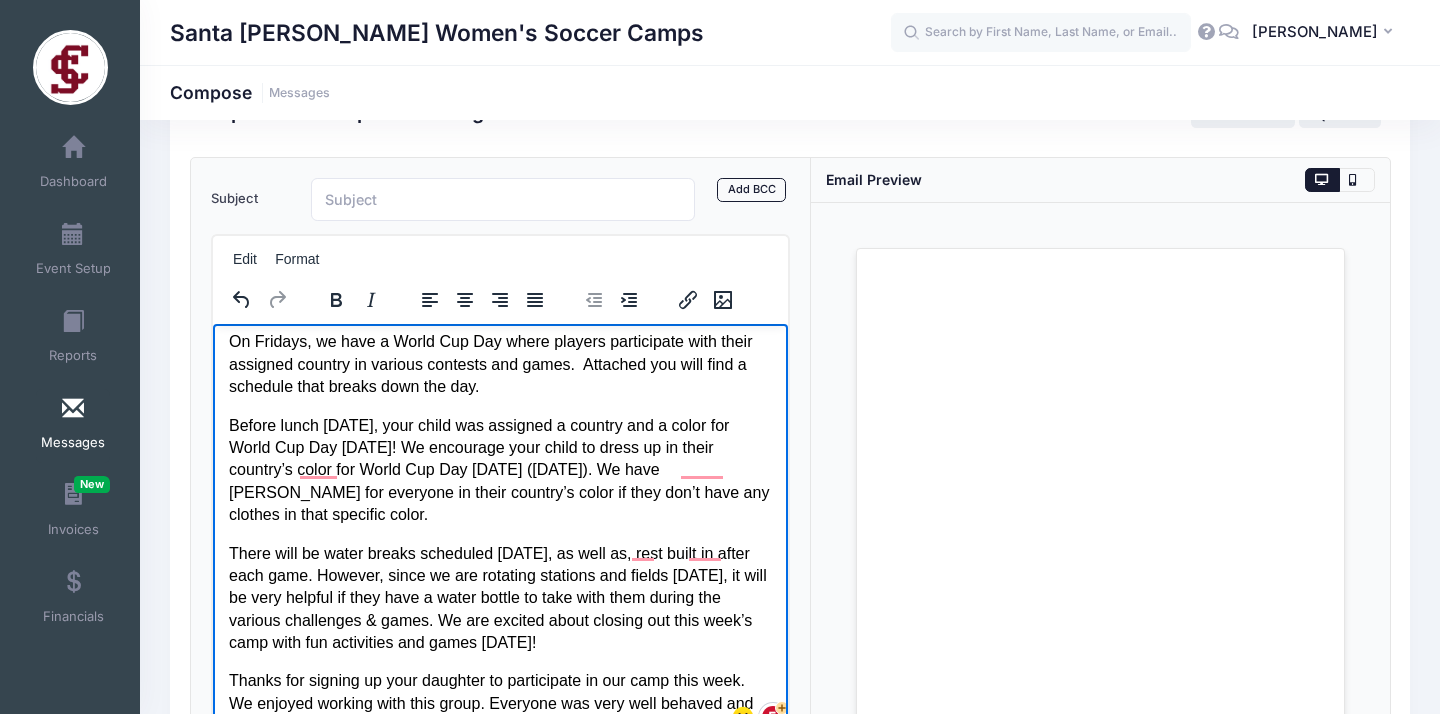 click on "On Fridays, we have a World Cup Day where players participate with their assigned country in various contests and games.  Attached you will find a schedule that breaks down the day." at bounding box center [499, 363] 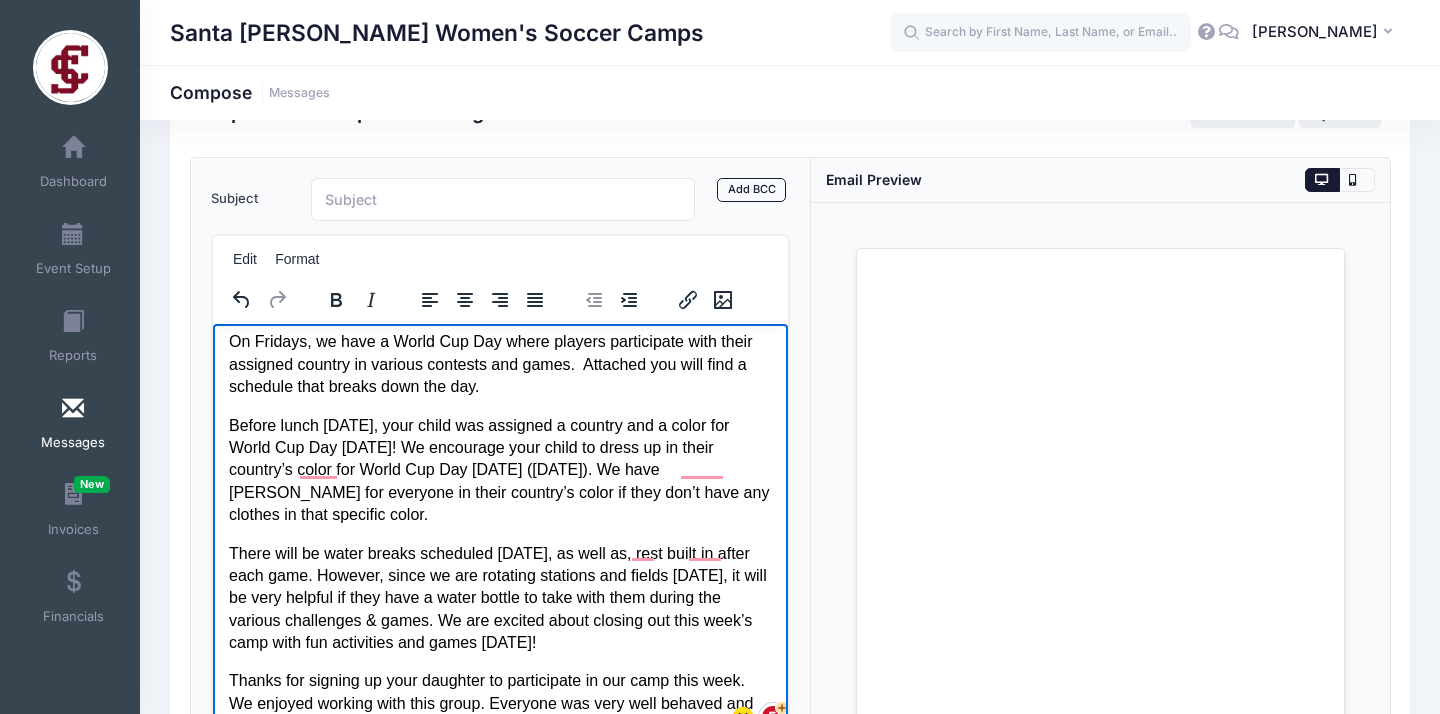 type 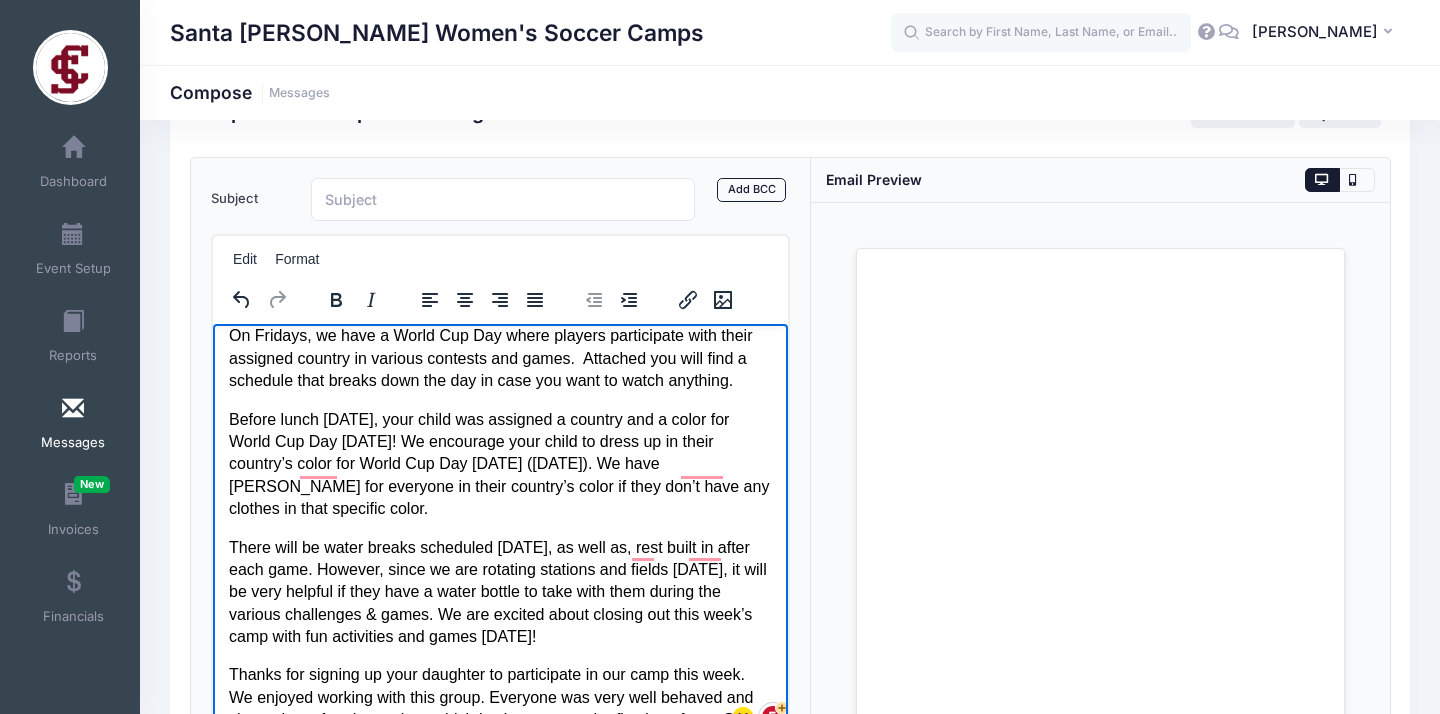 scroll, scrollTop: 54, scrollLeft: 0, axis: vertical 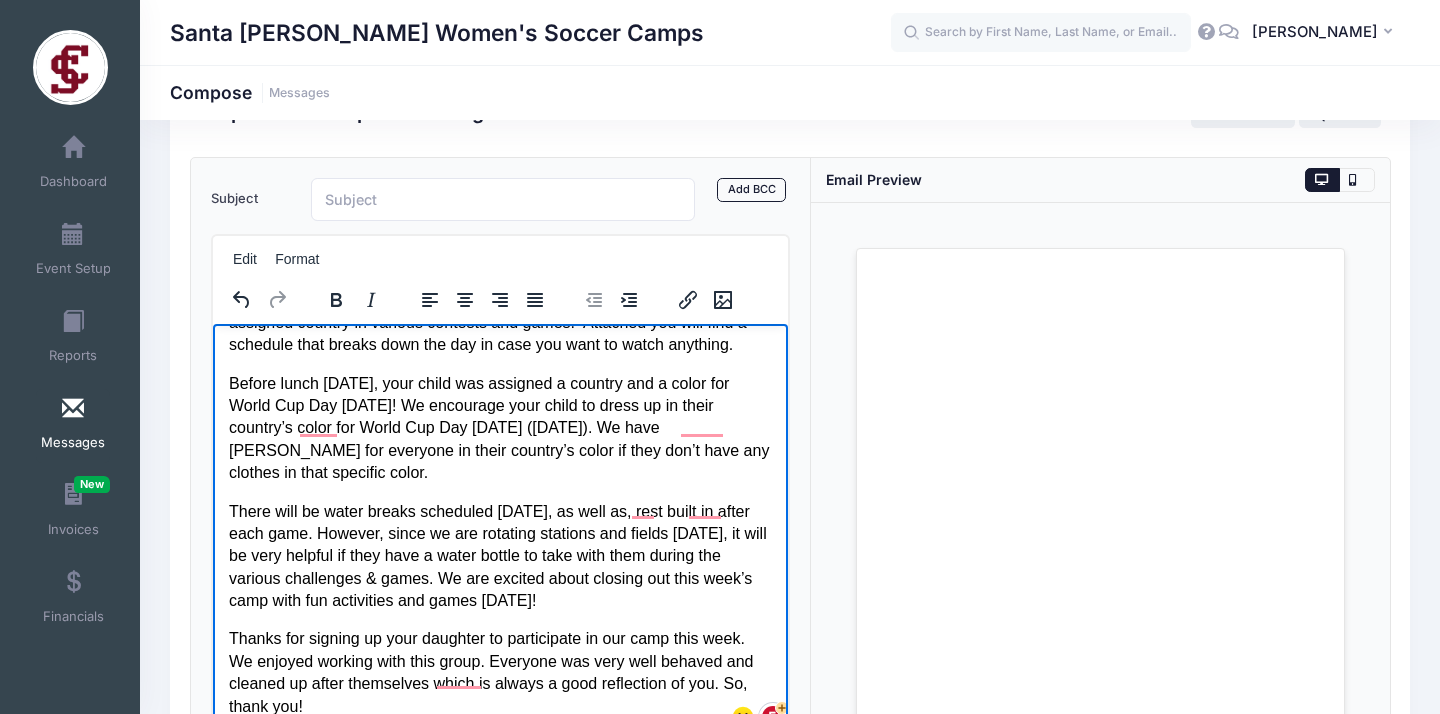 click on "Before lunch today, your child was assigned a country and a color for World Cup Day tomorrow! We encourage your child to dress up in their country’s color for World Cup Day tomorrow (Friday). We have bibbs for everyone in their country’s color if they don’t have any clothes in that specific color." at bounding box center (499, 428) 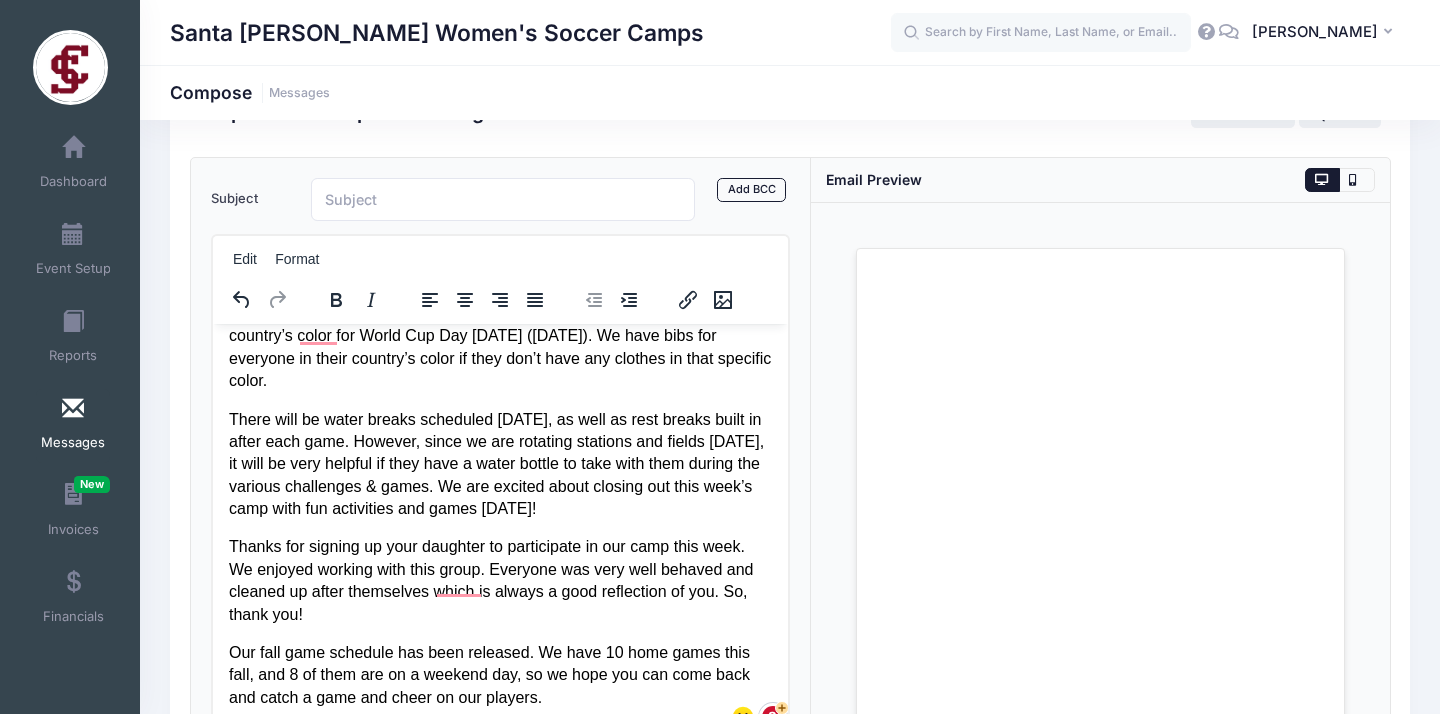 scroll, scrollTop: 194, scrollLeft: 0, axis: vertical 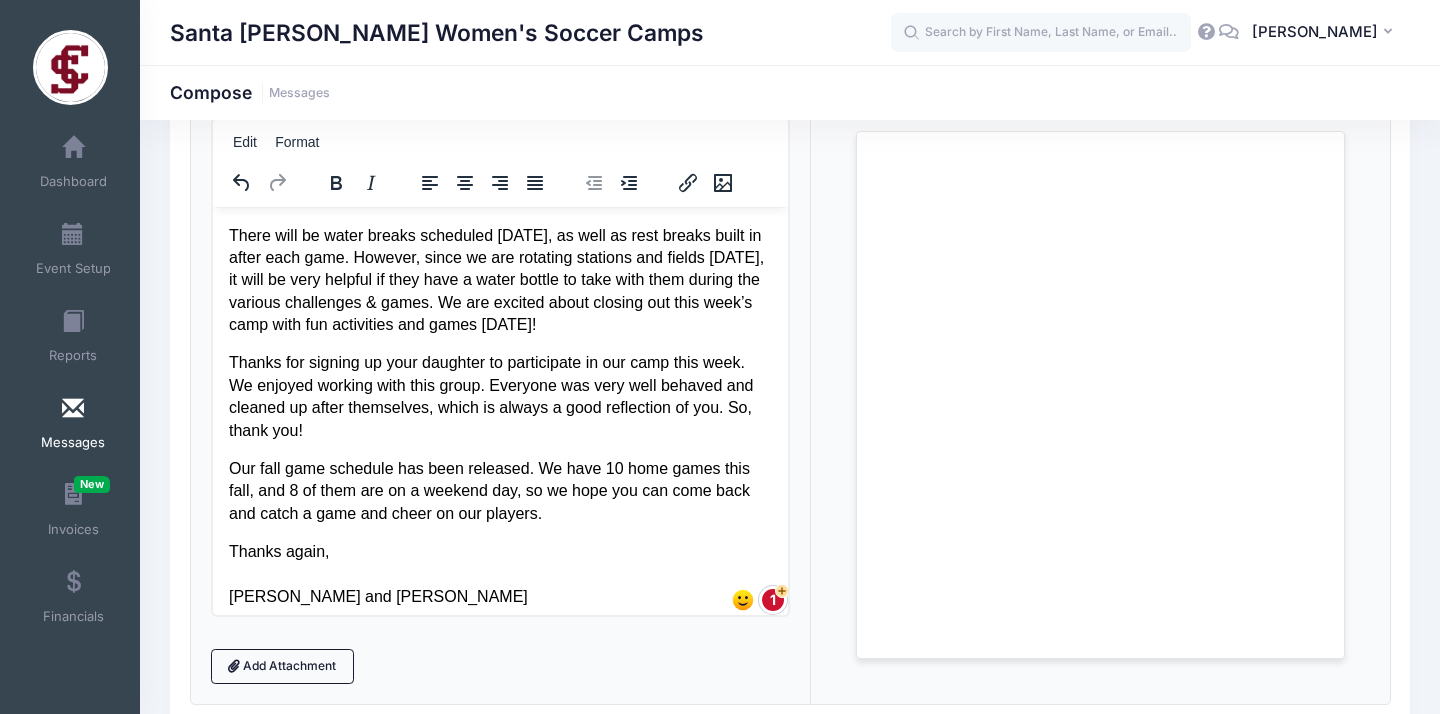 click on "Our fall game schedule has been released. We have 10 home games this fall, and 8 of them are on a weekend day, so we hope you can come back and catch a game and cheer on our players." at bounding box center (499, 490) 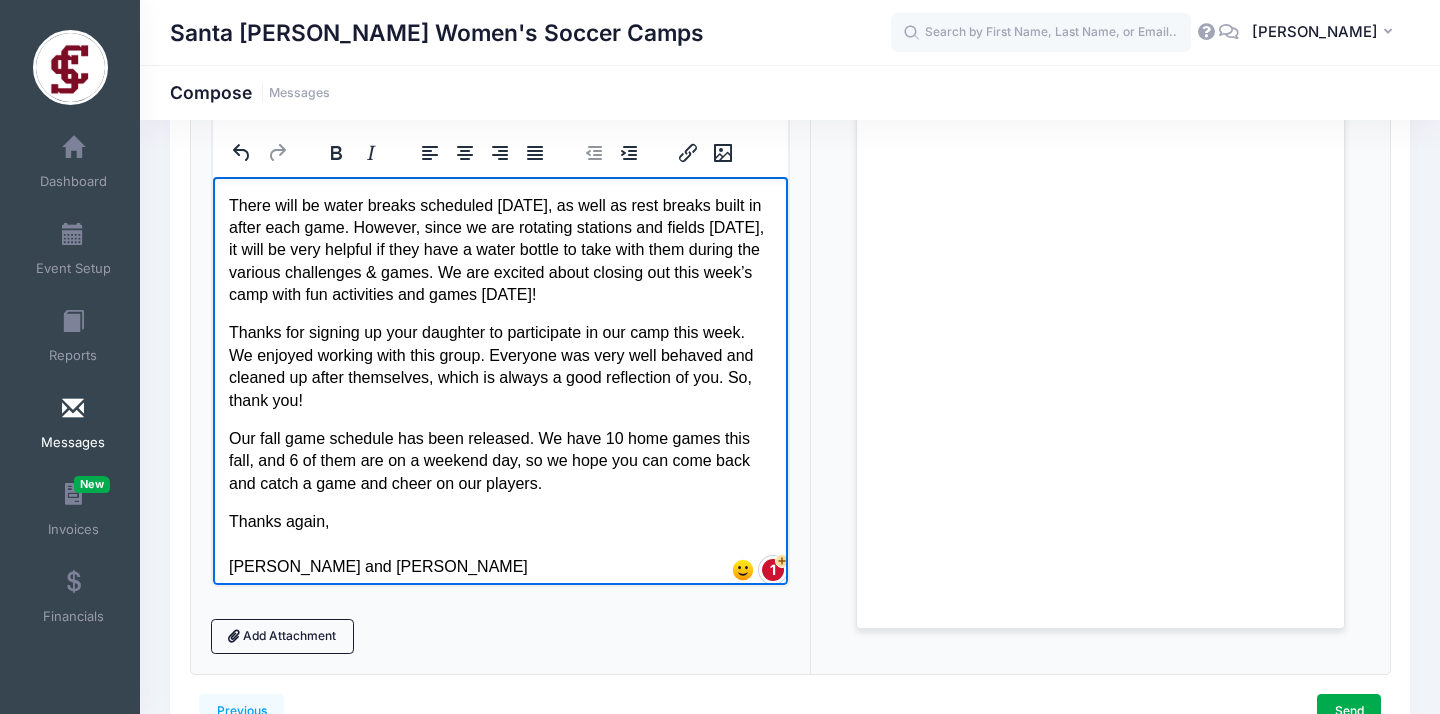 scroll, scrollTop: 232, scrollLeft: 0, axis: vertical 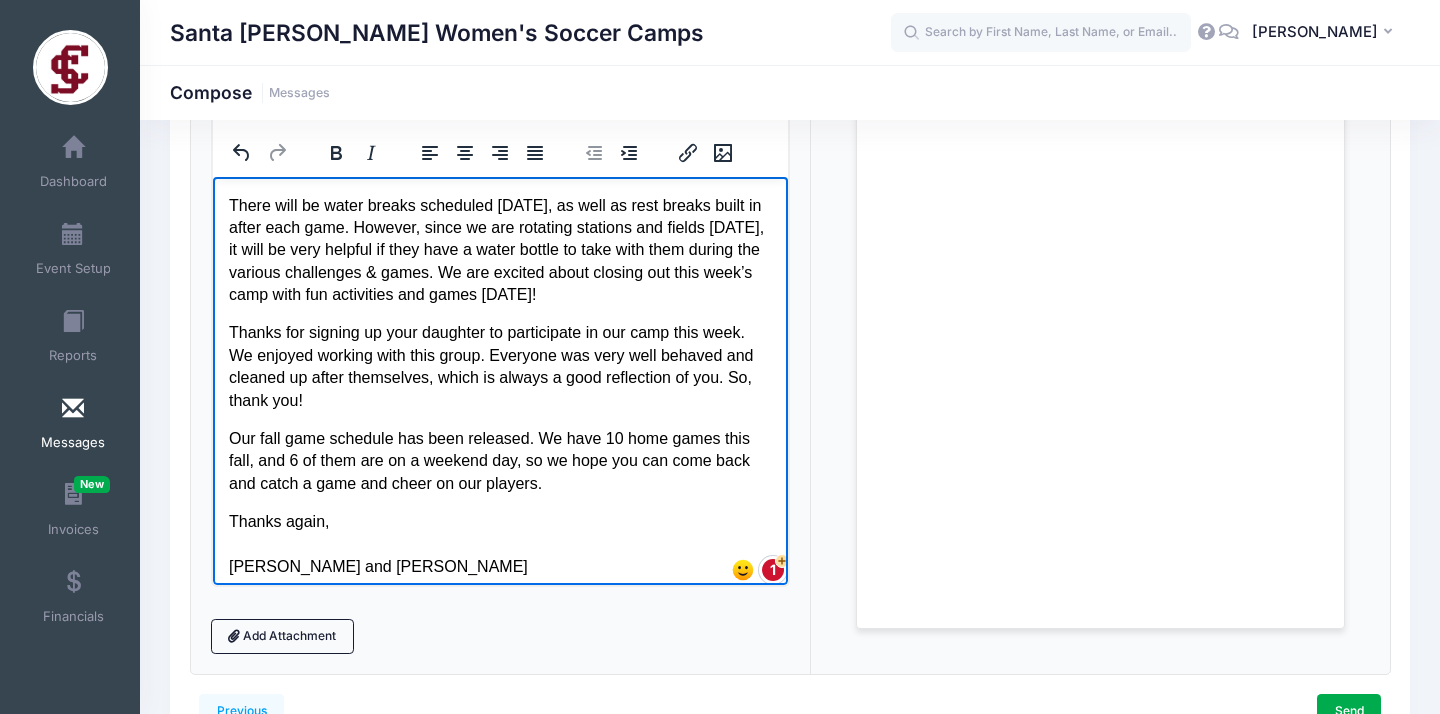 click on "Our fall game schedule has been released. We have 10 home games this fall, and 6 of them are on a weekend day, so we hope you can come back and catch a game and cheer on our players." at bounding box center [499, 460] 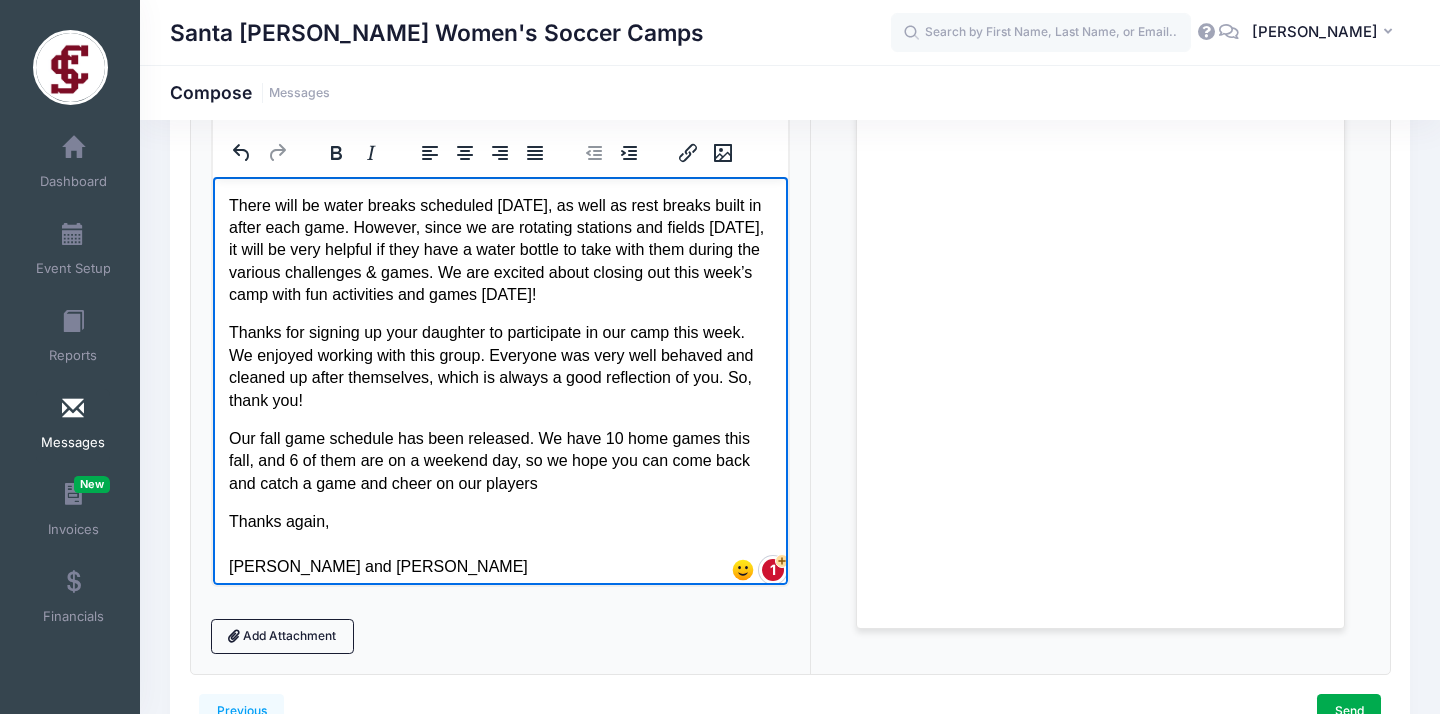 click on "Our fall game schedule has been released. We have 10 home games this fall, and 6 of them are on a weekend day, so we hope you can come back and catch a game and cheer on our players" at bounding box center [499, 460] 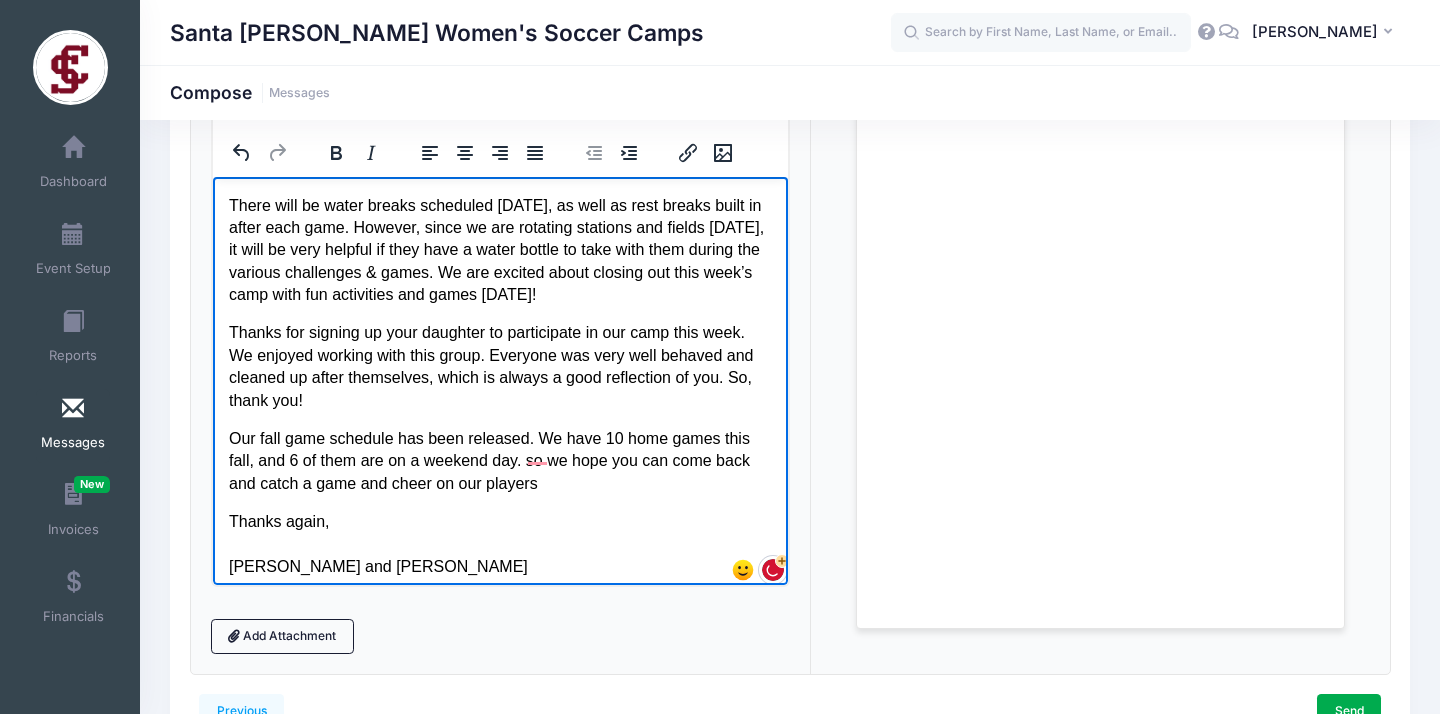 click on "Our fall game schedule has been released. We have 10 home games this fall, and 6 of them are on a weekend day. so we hope you can come back and catch a game and cheer on our players" at bounding box center (499, 460) 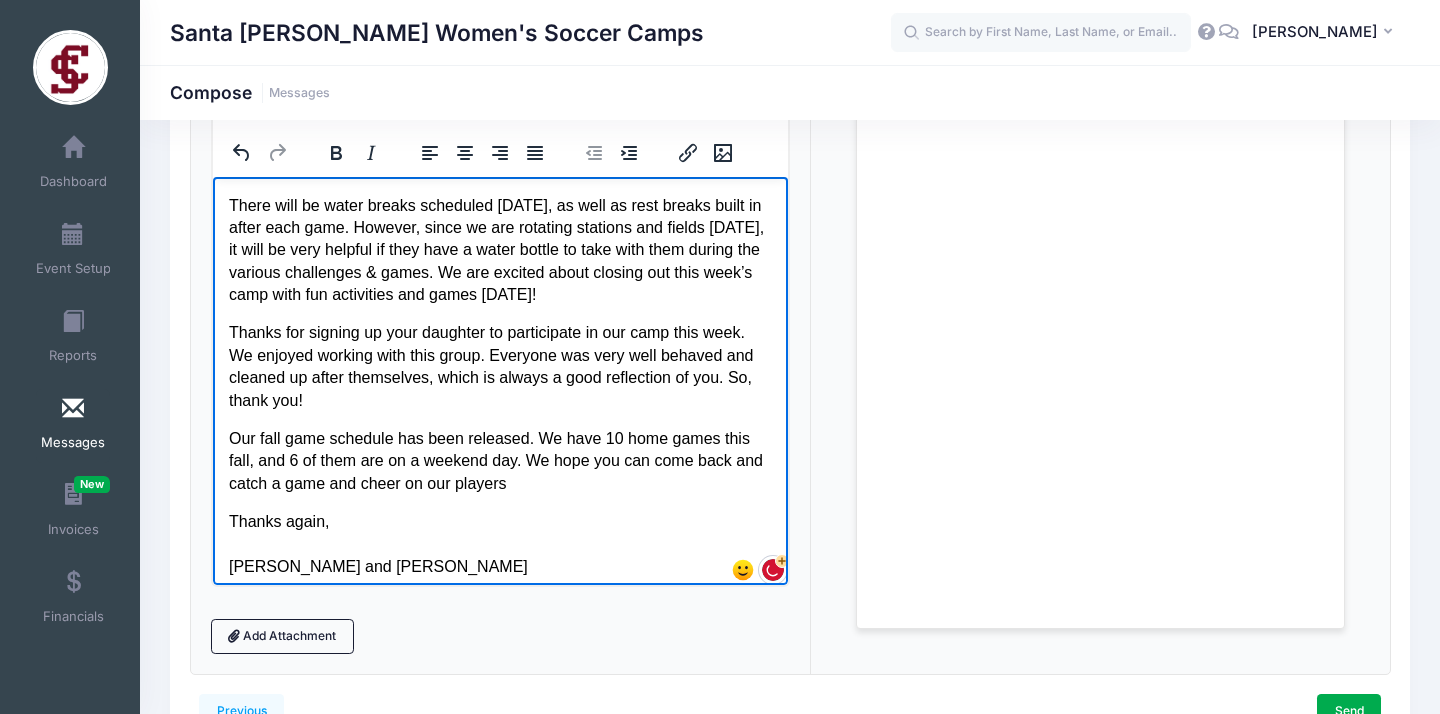 click on "Our fall game schedule has been released. We have 10 home games this fall, and 6 of them are on a weekend day. We hope you can come back and catch a game and cheer on our players" at bounding box center [499, 460] 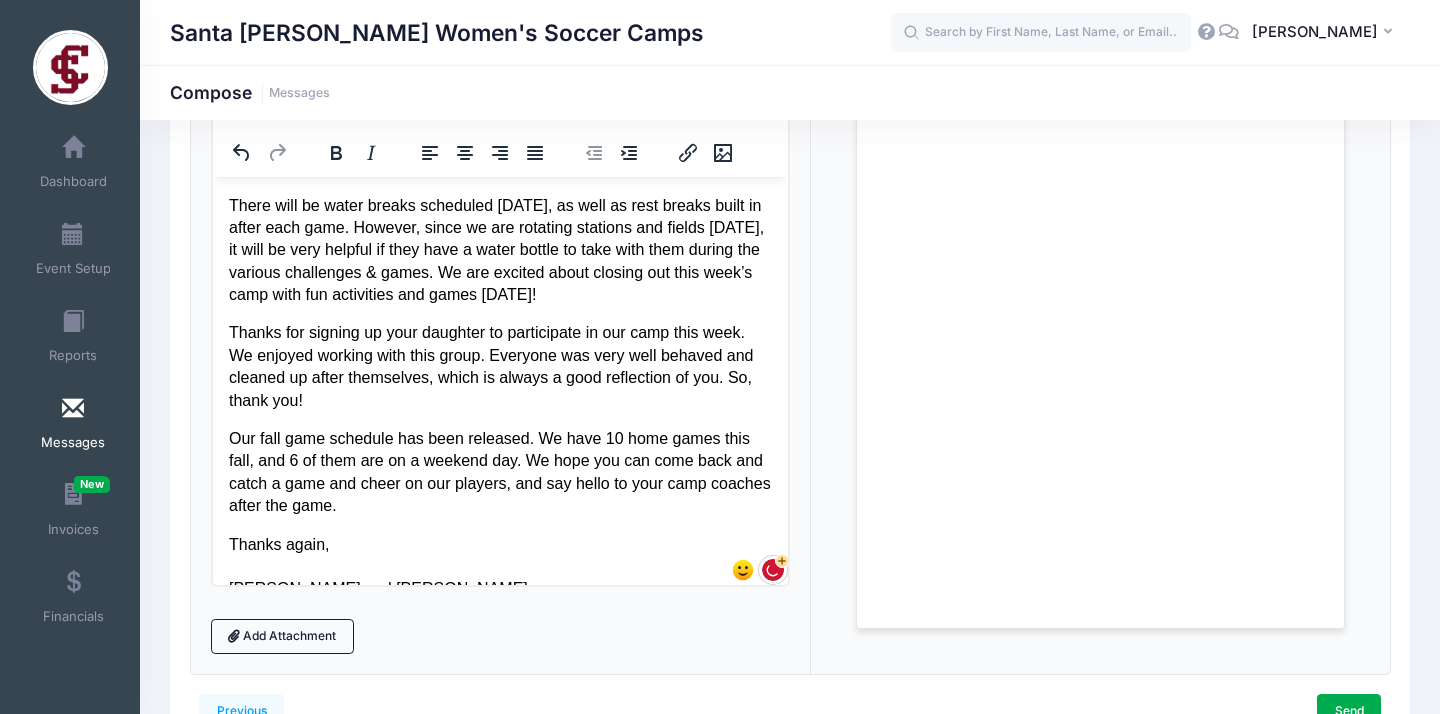scroll, scrollTop: 255, scrollLeft: 0, axis: vertical 